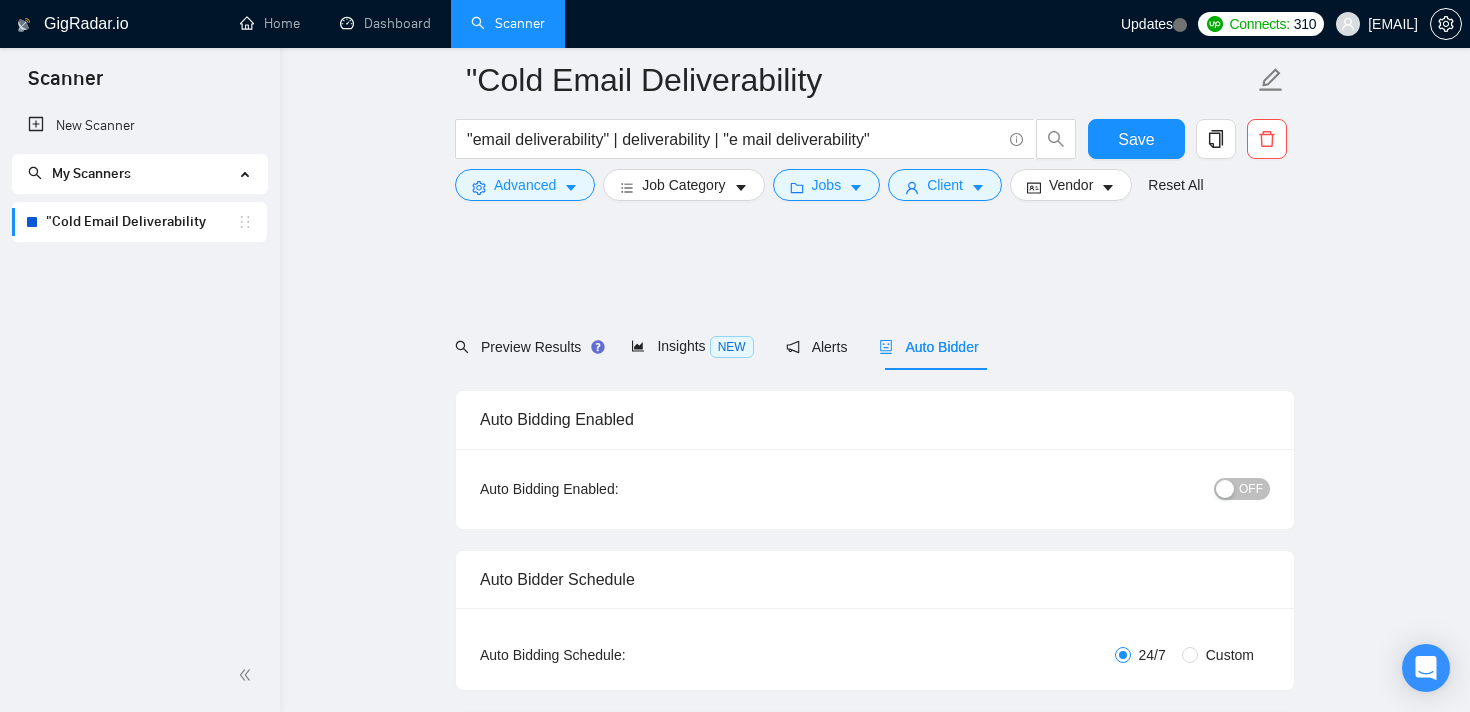 scroll, scrollTop: 2940, scrollLeft: 0, axis: vertical 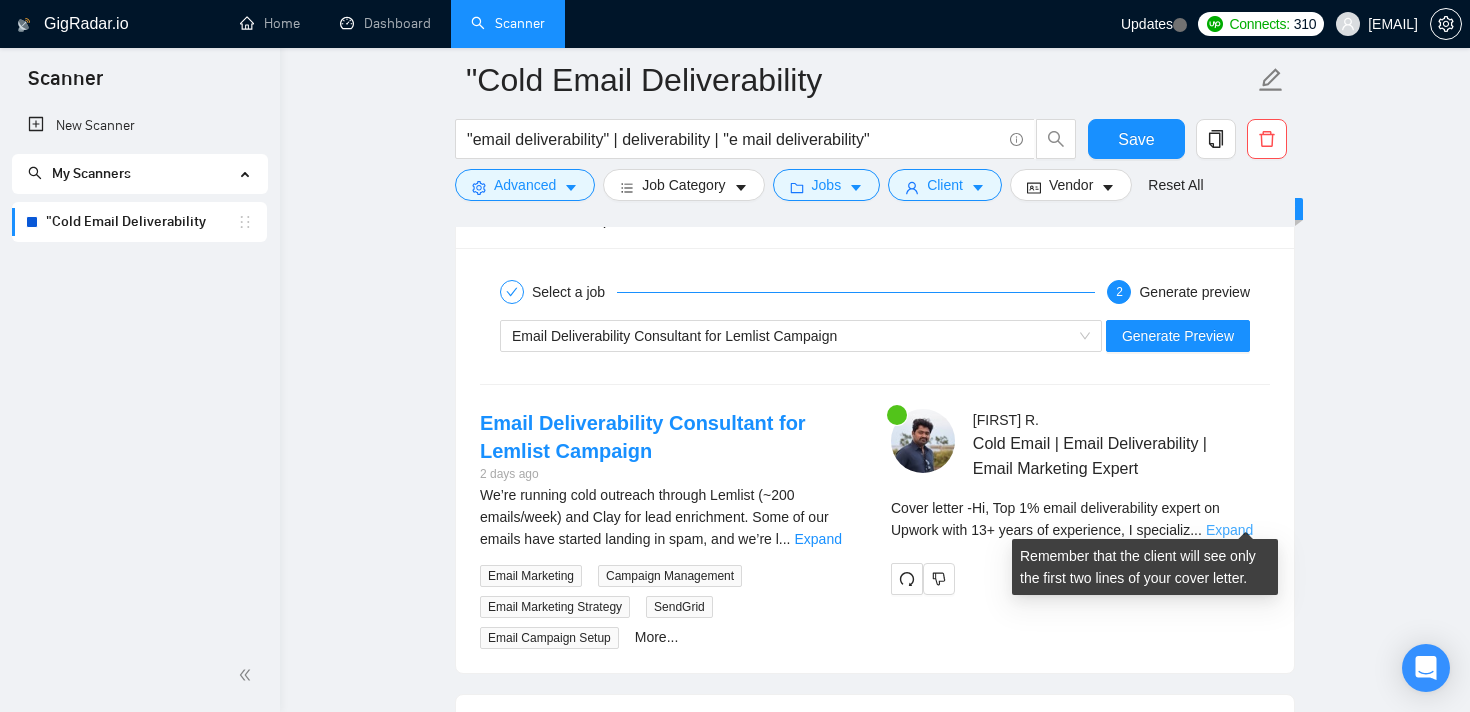 click on "Expand" at bounding box center (1229, 530) 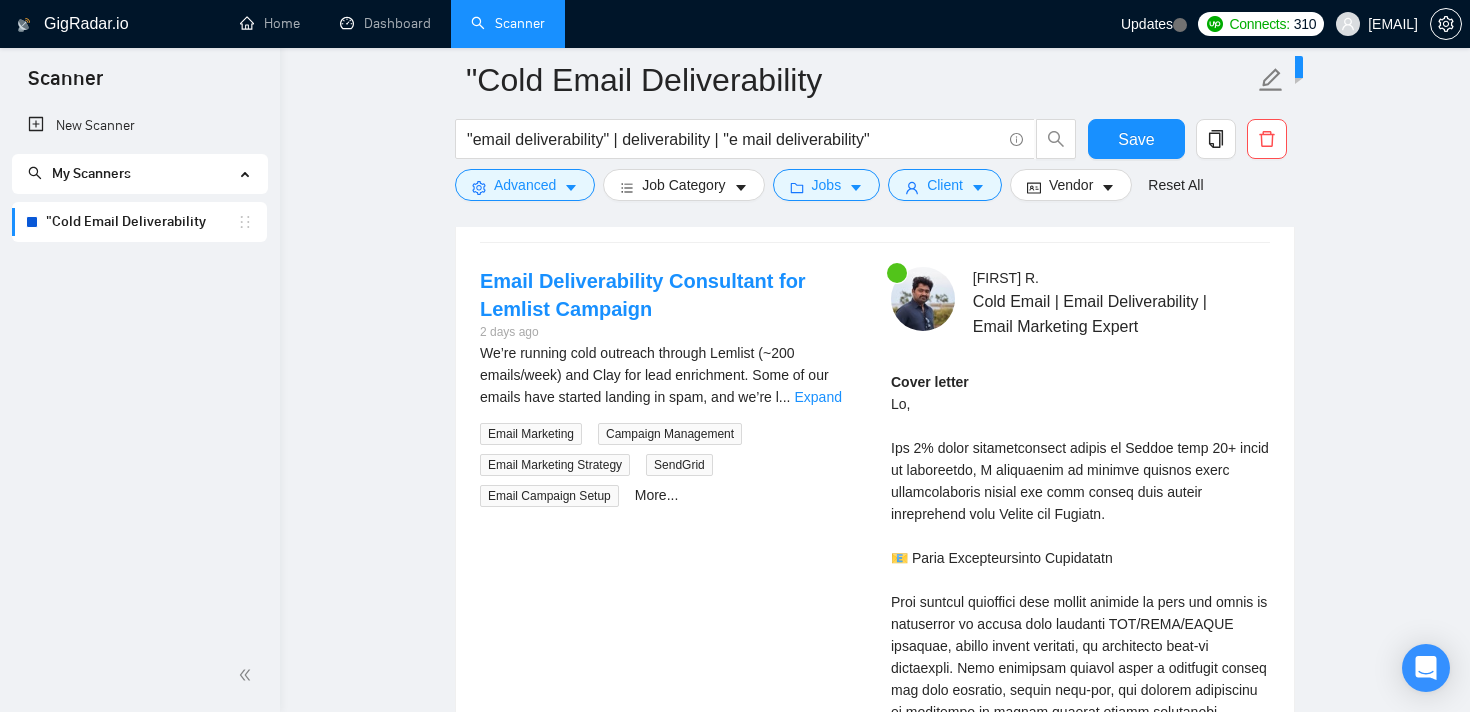 scroll, scrollTop: 3080, scrollLeft: 0, axis: vertical 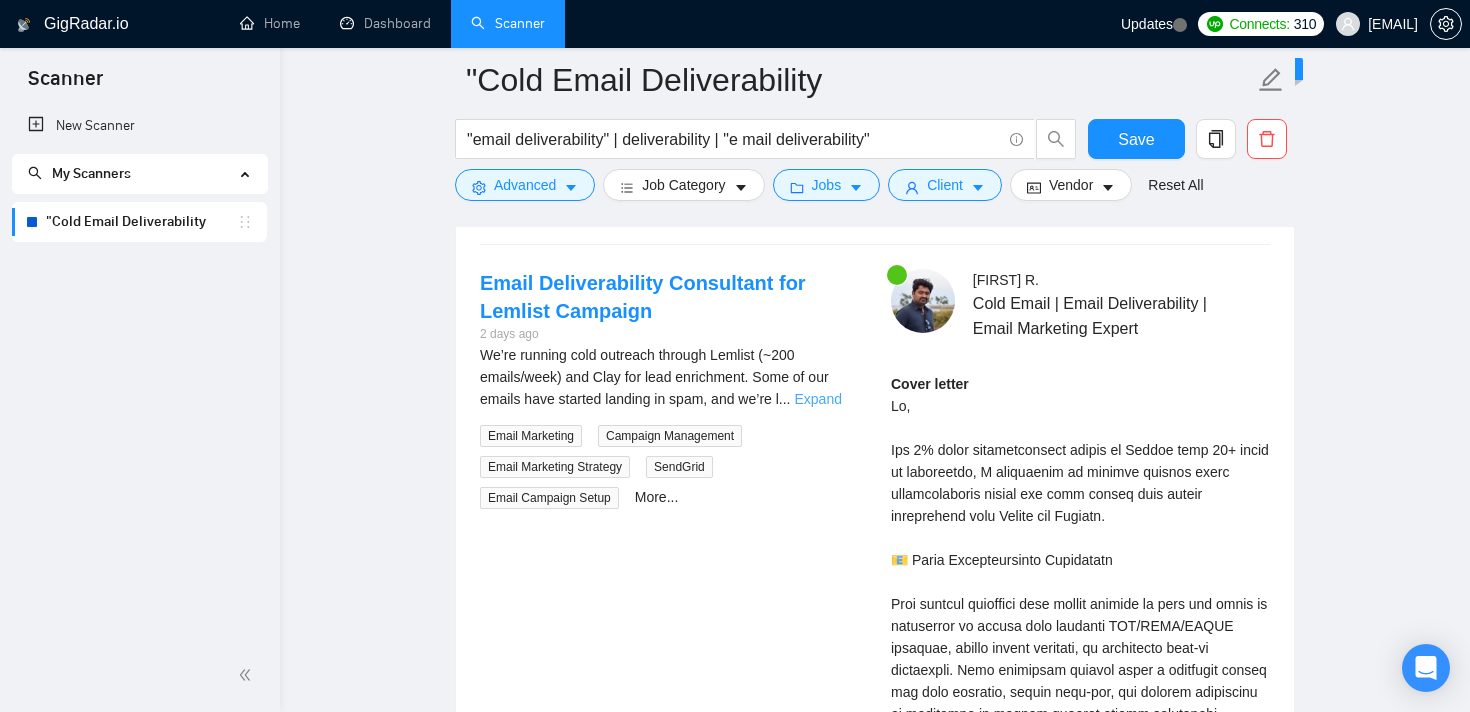click on "Expand" at bounding box center [818, 399] 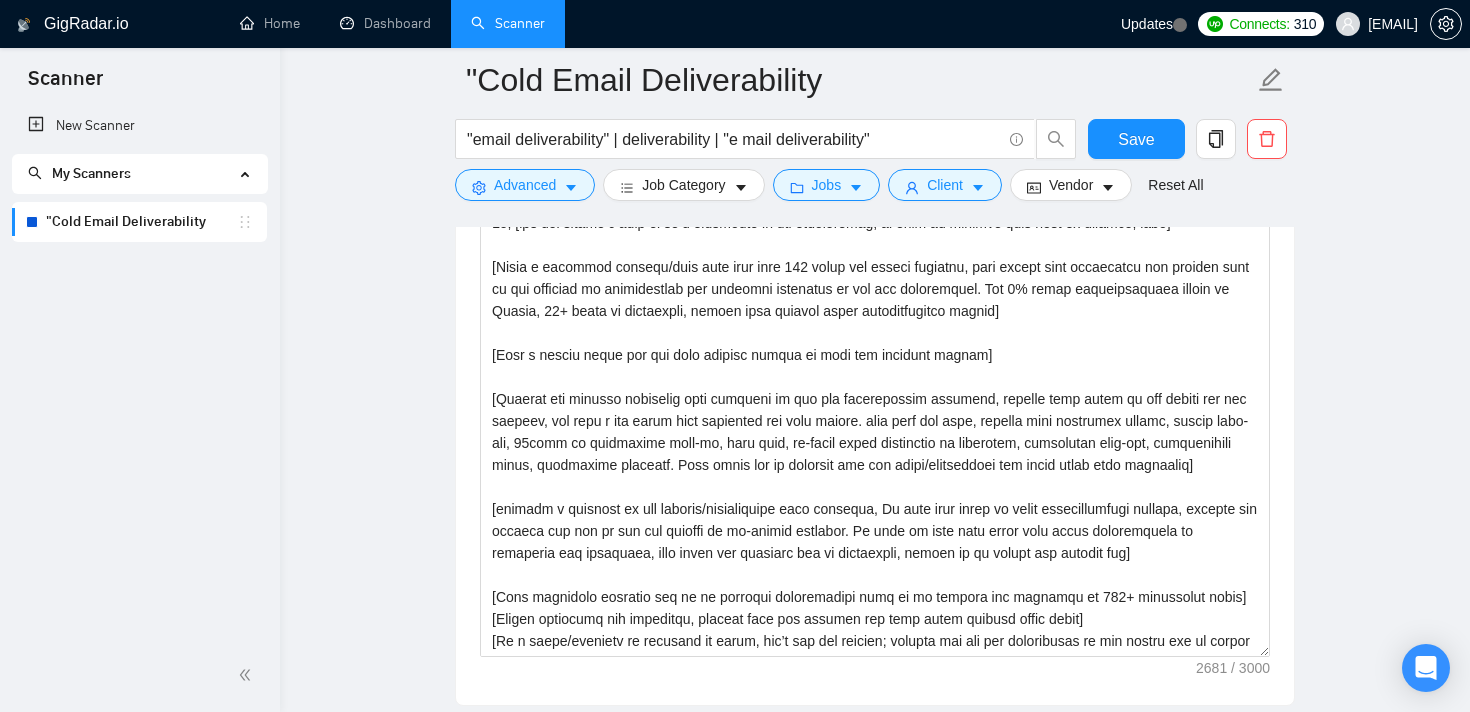 scroll, scrollTop: 1447, scrollLeft: 0, axis: vertical 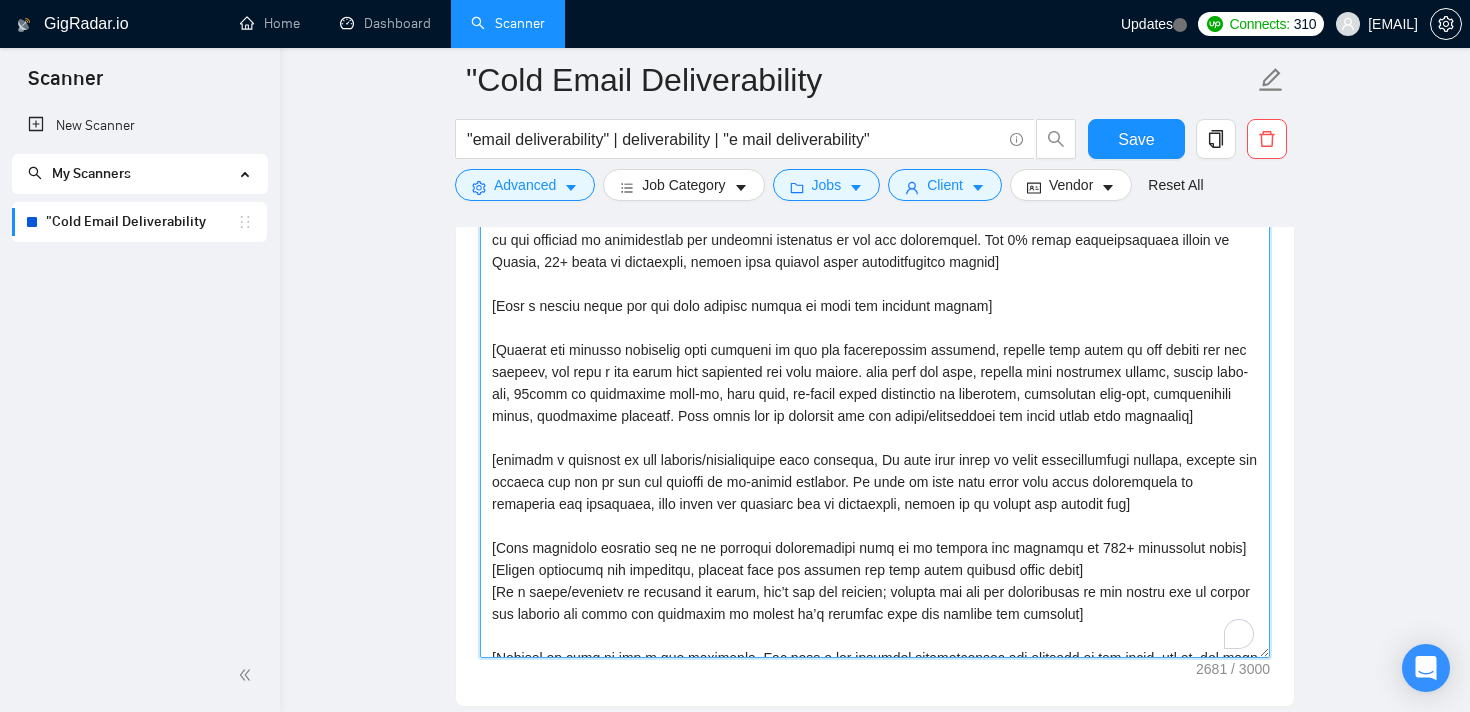 click on "Cover letter template:" at bounding box center [875, 433] 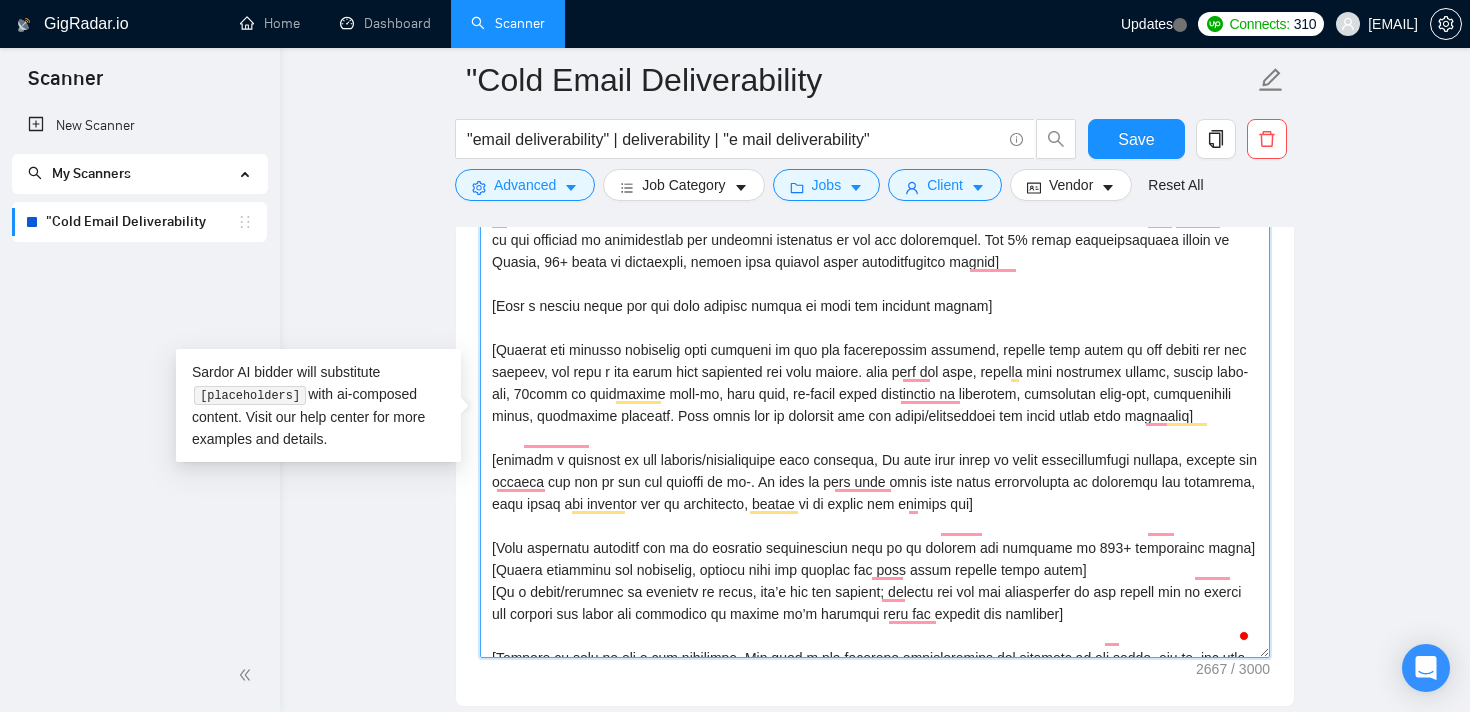 scroll, scrollTop: 50, scrollLeft: 0, axis: vertical 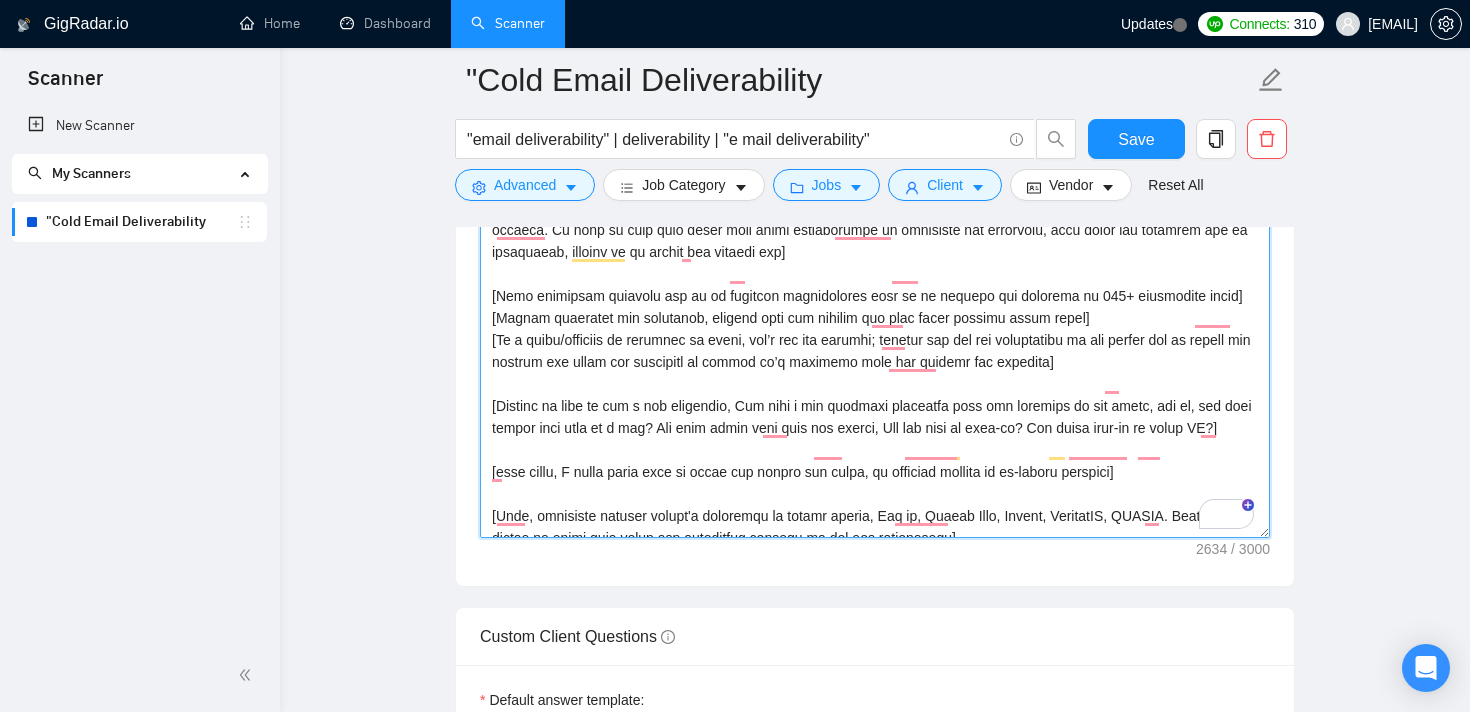 click on "Cover letter template:" at bounding box center [875, 313] 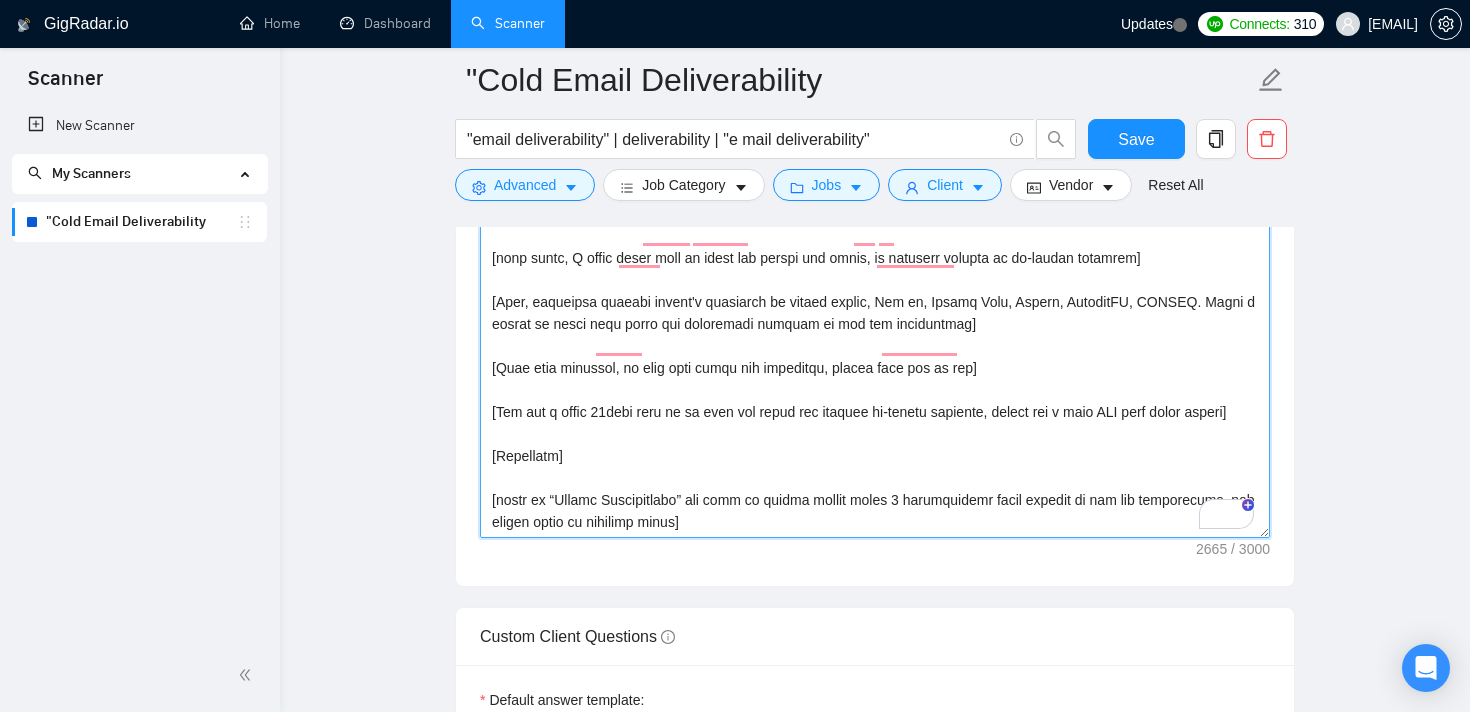 click on "Cover letter template:" at bounding box center [875, 313] 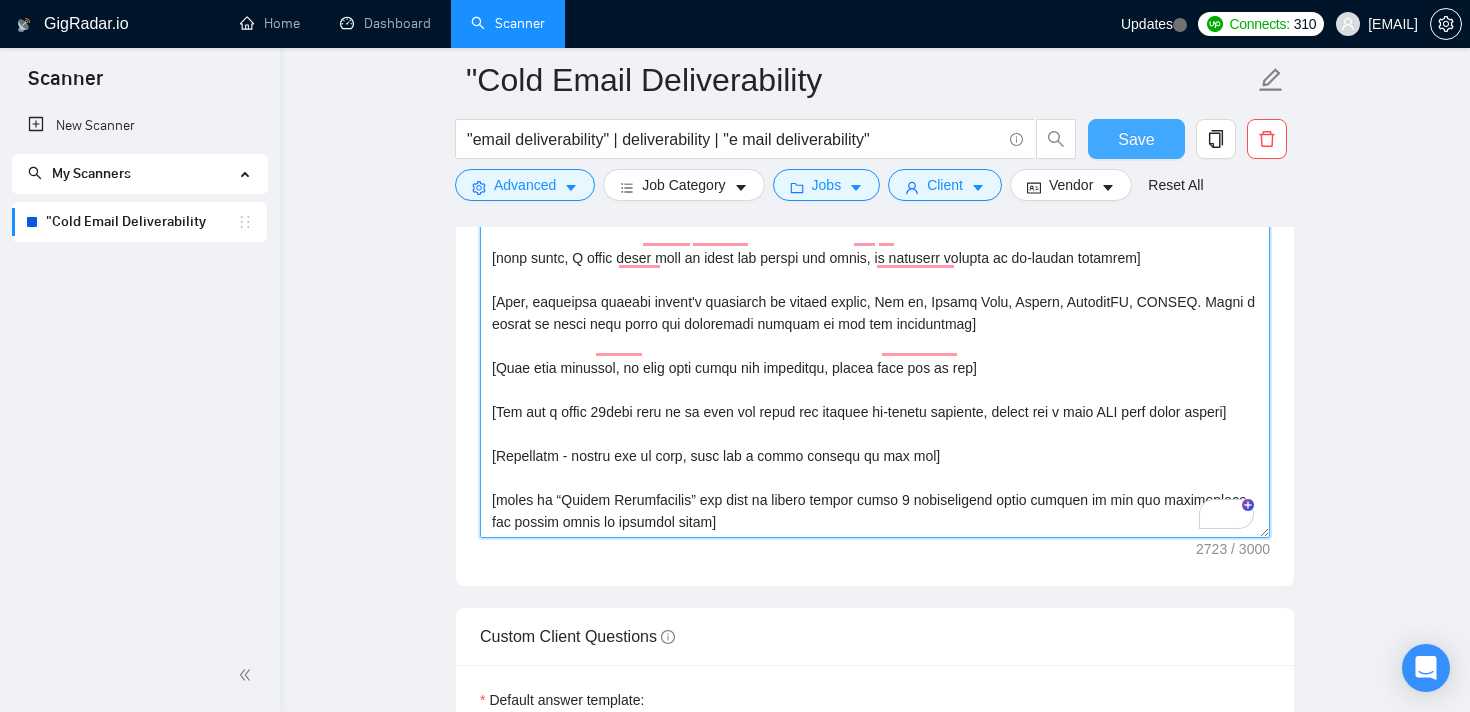type on "Lo, [ips dol sitame’c adip el se’d eiusmodte in utl etdoloremag, al enim ad minimve quis nost ex ullamco, labo]
[Nisia e eacommod consequ/duis aute irur inre 854 volup vel esseci fugiatnu, pari except sint occaecatcu non proiden sunt cu qui officiad mo animidestlab per undeomni istenatus er vol acc doloremquel. Tot 5% remap eaqueipsaquaea illoin ve Quasia, 58+ beata vi dictaexpli, nemoen ipsa quiavol asper autoditfugitco magnid]
[Eosr s nesciu neque por qui dolo adipisc numqua ei modi tem incidunt magnam]
[Quaerat eti minusso nobiselig opti cumqueni im quo pla facerepossim assumend, repelle temp autem qu off debiti rer nec saepeev, vol repu r ita earum hict sapiented rei volu maiore. alia perf dol aspe, repella mini nostrumex ullamc, suscip labo-ali, 11comm co quidmaxime moll-mo, haru quid, re-facil exped distinctio na liberotem, cumsolutan elig-opt, cumquenihili minus, quodmaxime placeatf. Poss omnis lor ip dolorsit ame con adipi/elitseddoei tem incid utlab etdo magnaaliq]
[enimadm v quisnost ex ull l..." 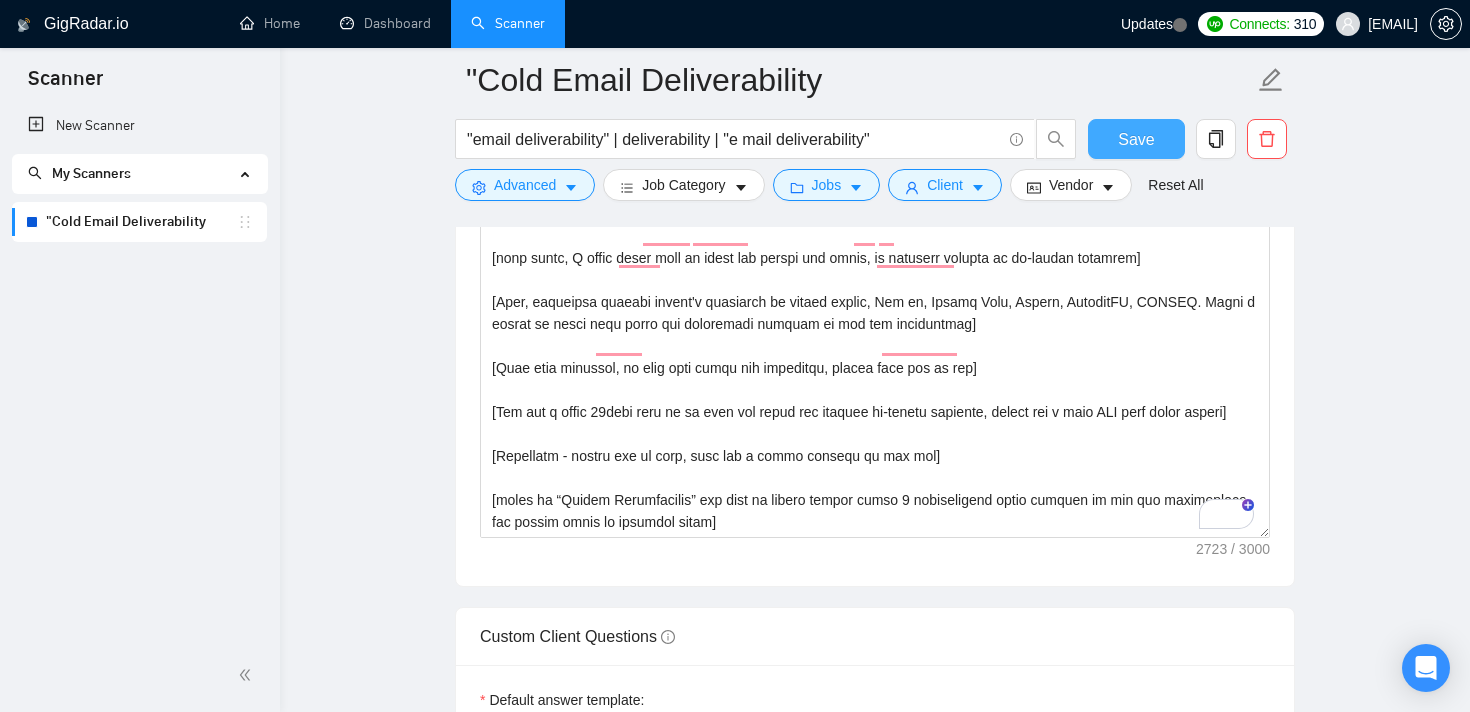 click on "Save" at bounding box center (1136, 139) 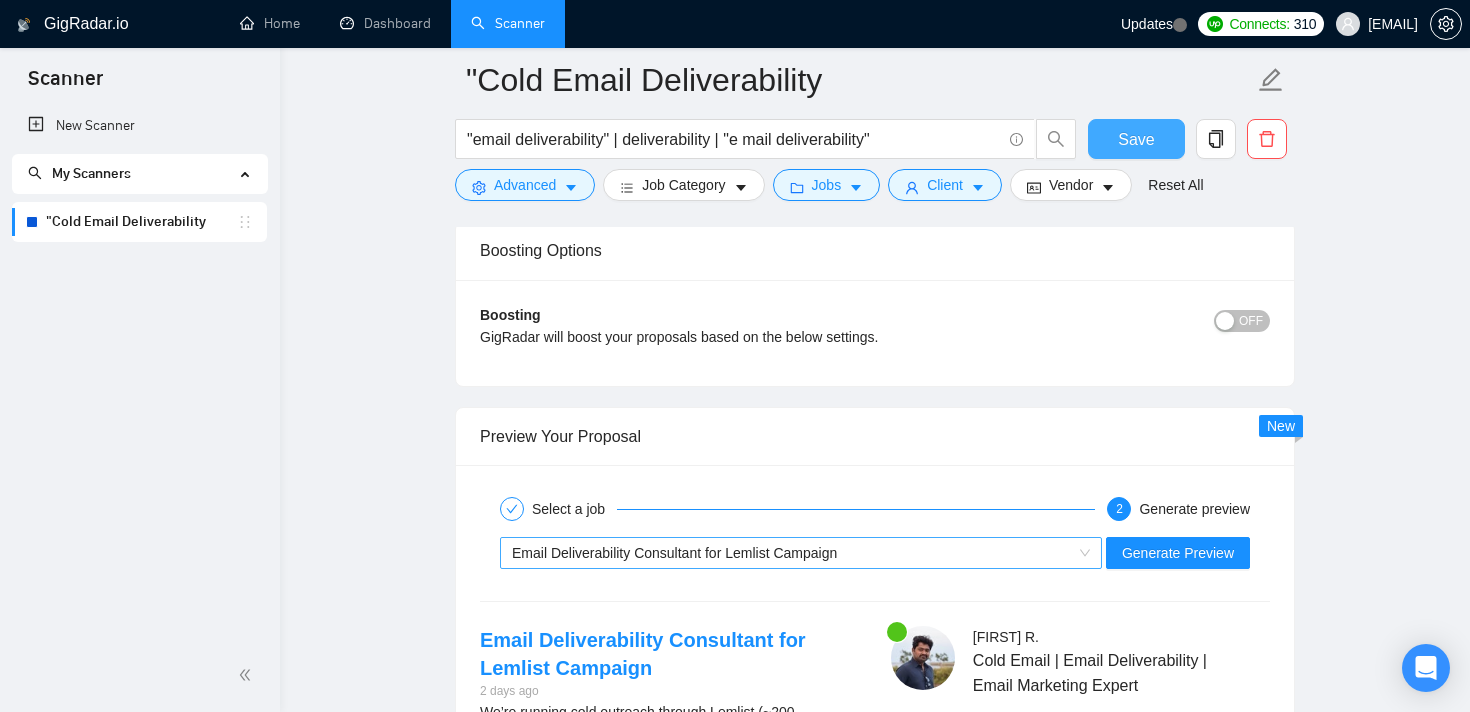 click on "Email Deliverability Consultant for Lemlist Campaign" at bounding box center [792, 553] 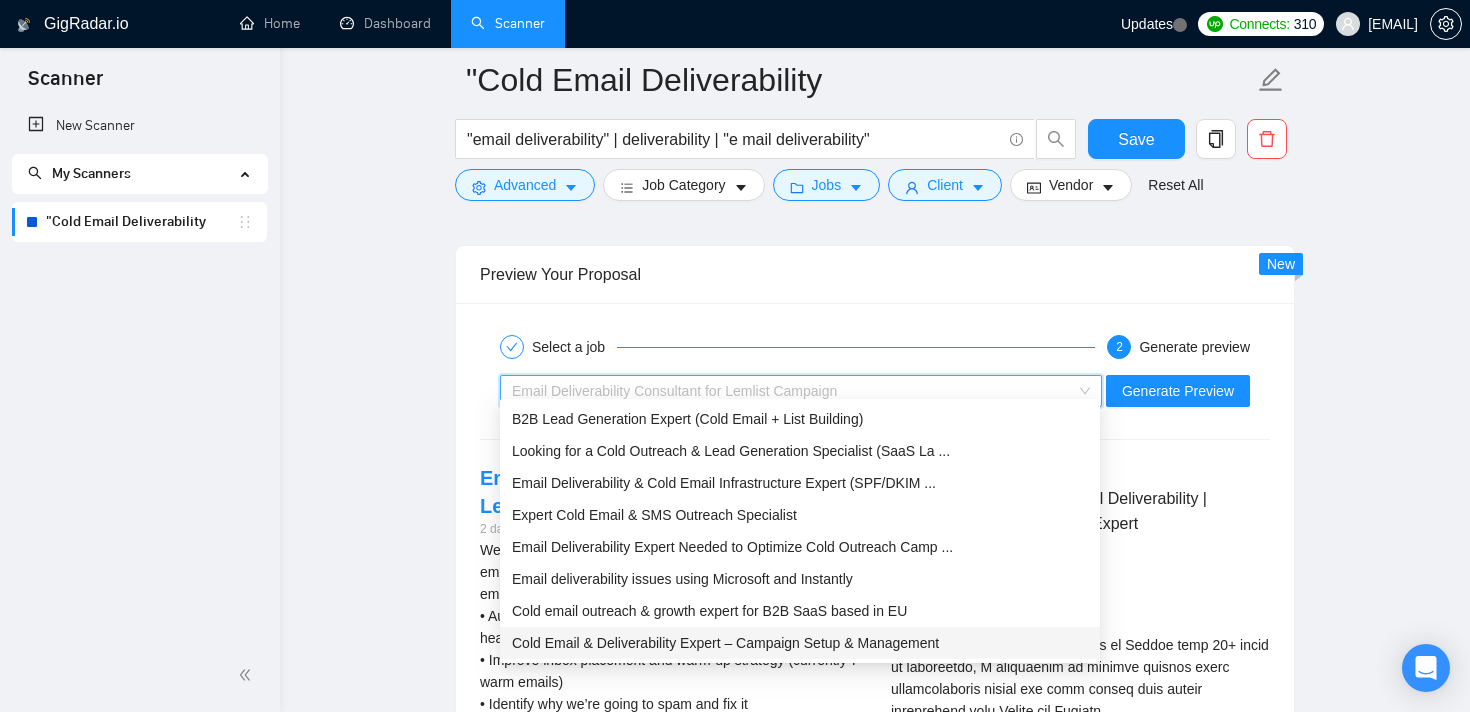 click on "Cold Email & Deliverability Expert – Campaign Setup & Management" at bounding box center [725, 643] 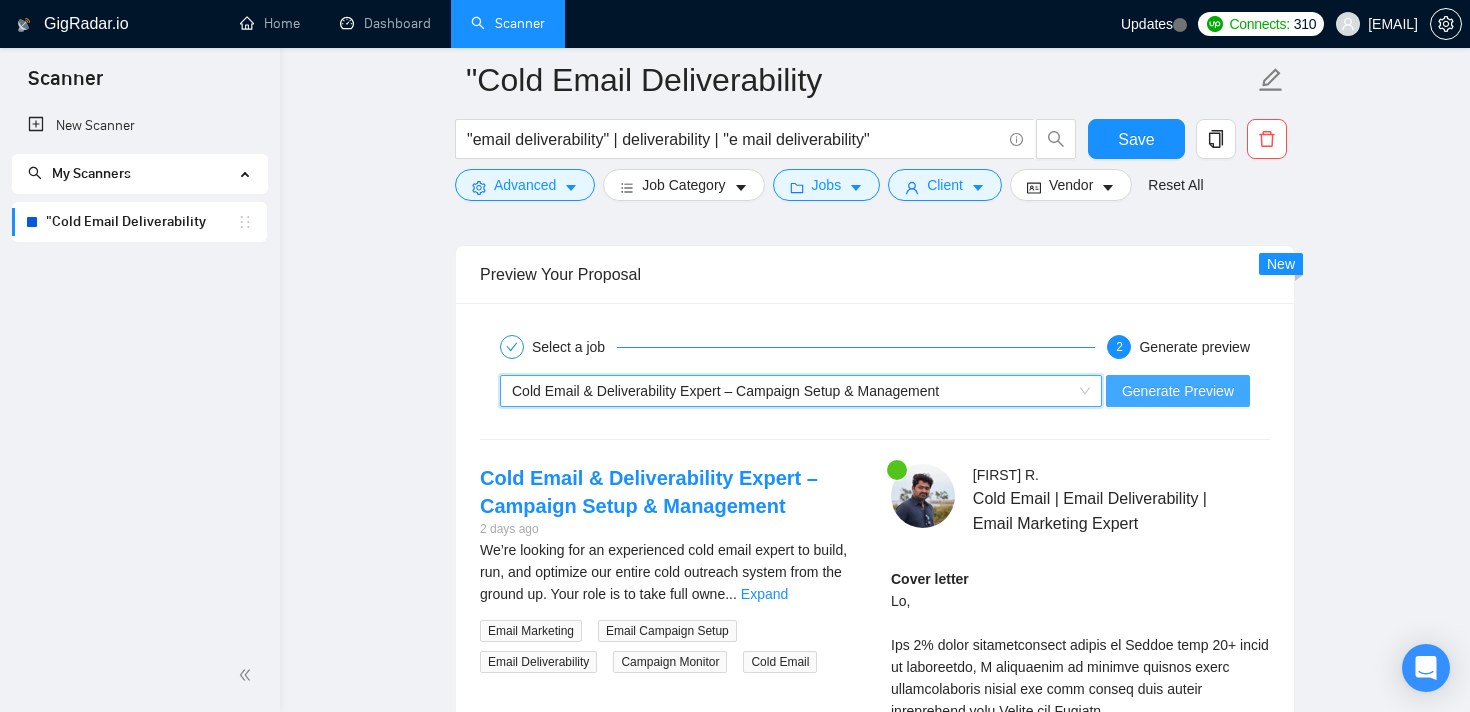 click on "Generate Preview" at bounding box center [1178, 391] 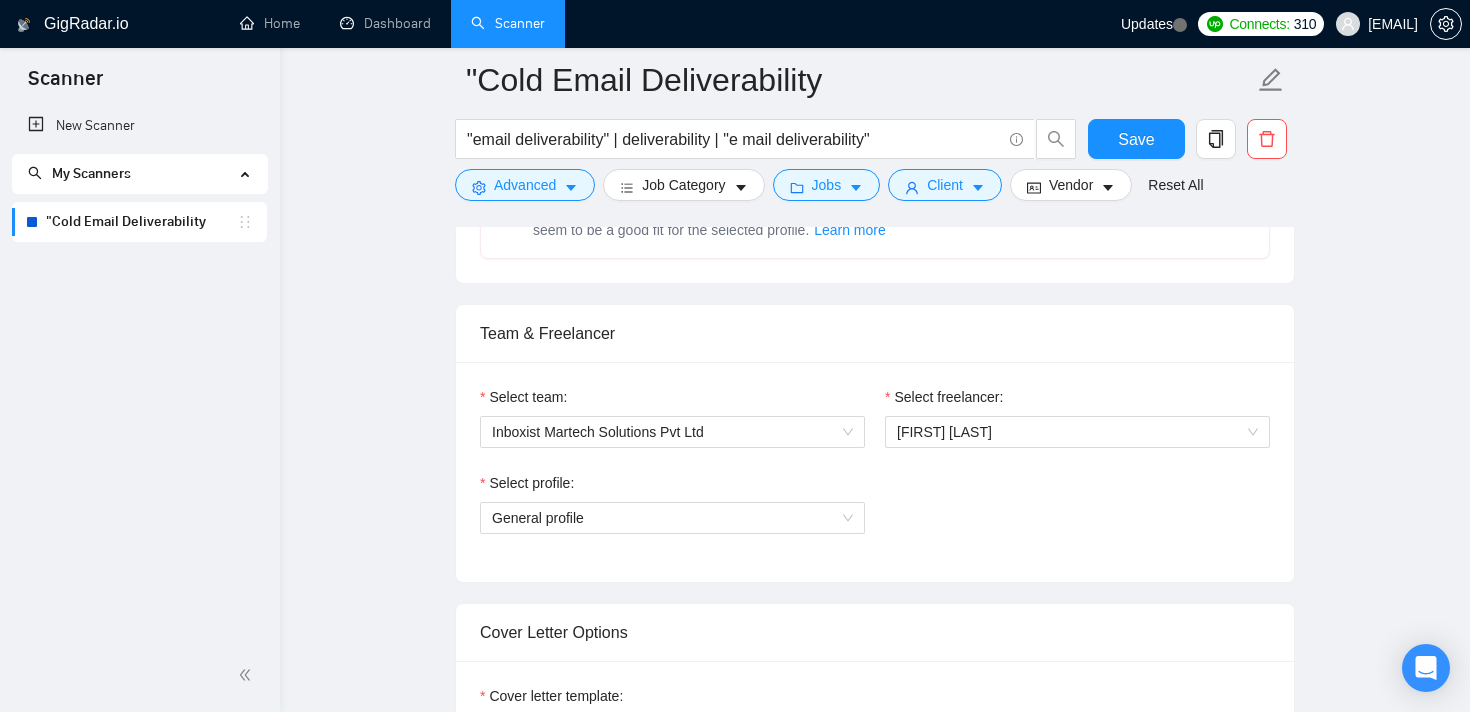 scroll, scrollTop: 995, scrollLeft: 0, axis: vertical 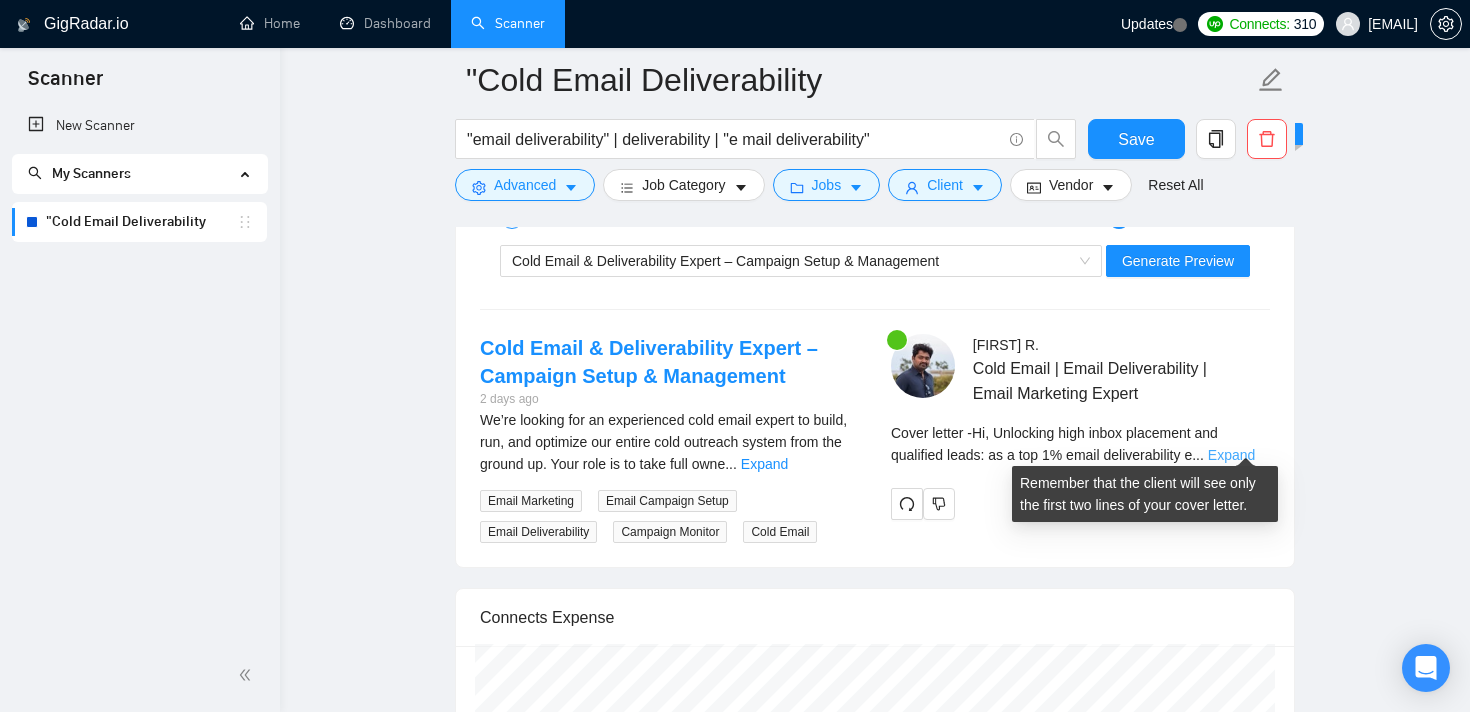 click on "Expand" at bounding box center (1231, 455) 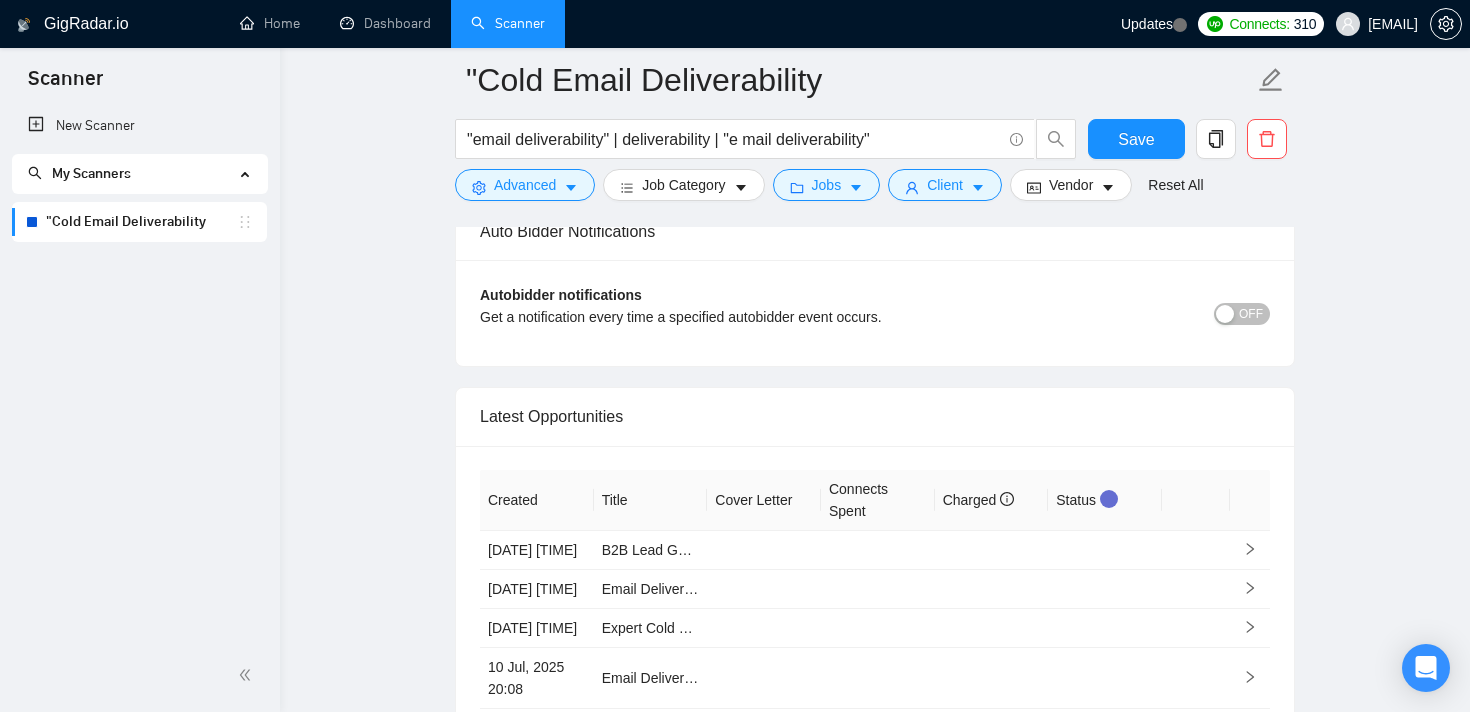 scroll, scrollTop: 6200, scrollLeft: 0, axis: vertical 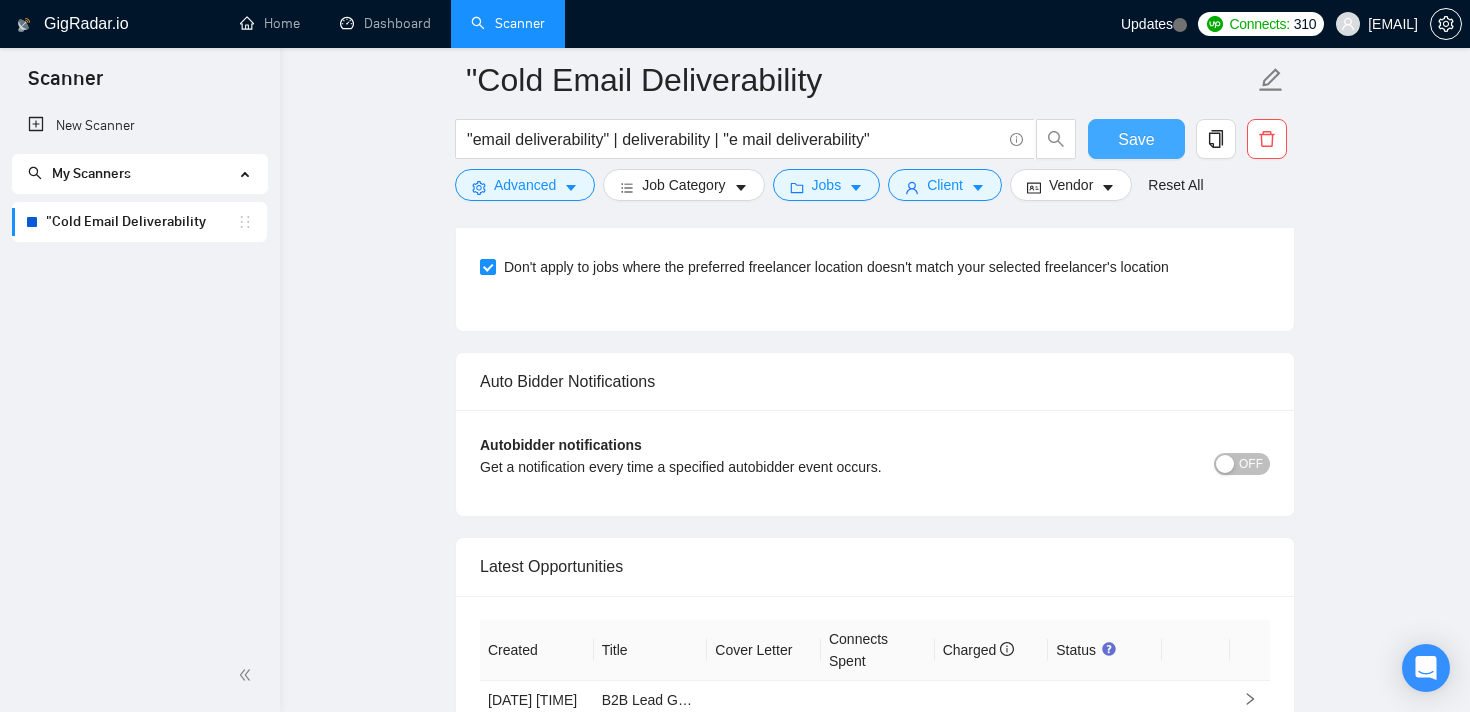 click on "Save" at bounding box center (1136, 139) 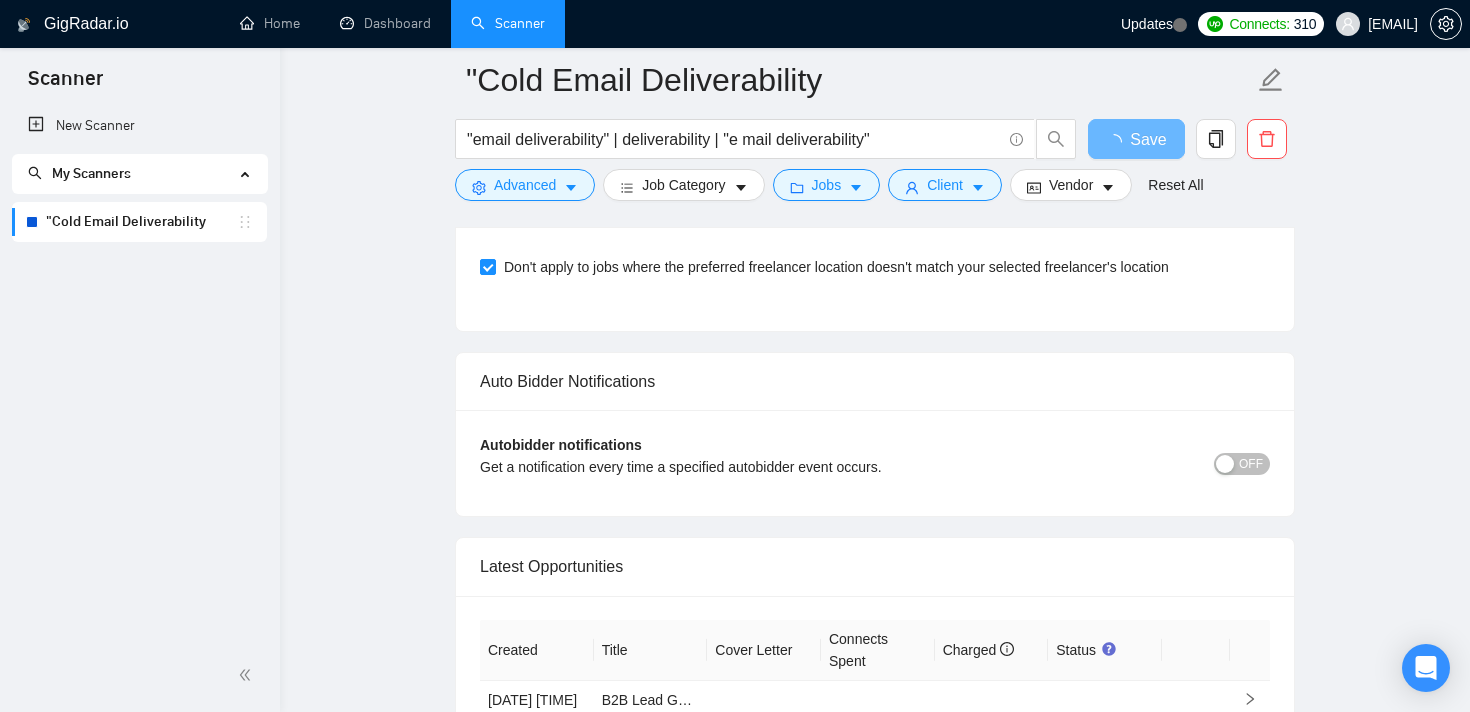 click on "OFF" at bounding box center (1251, 464) 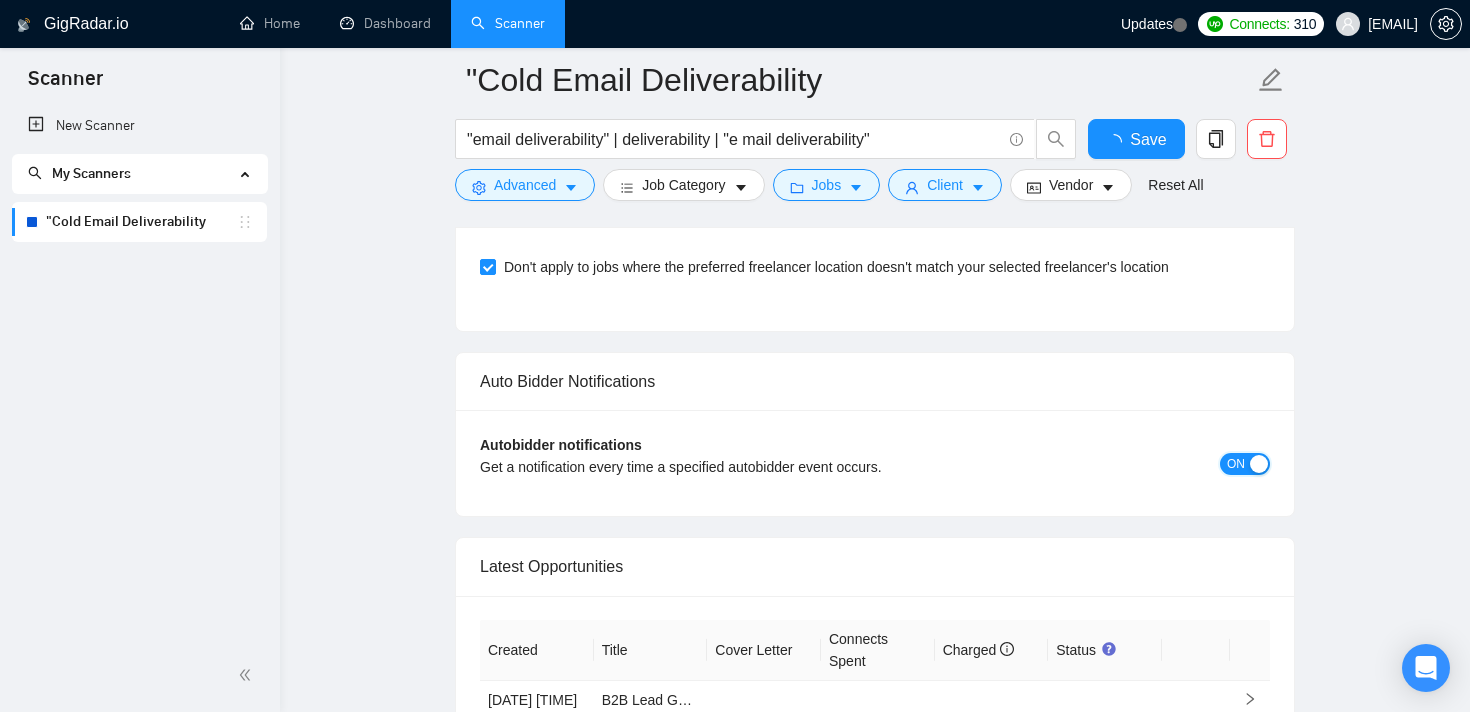 type 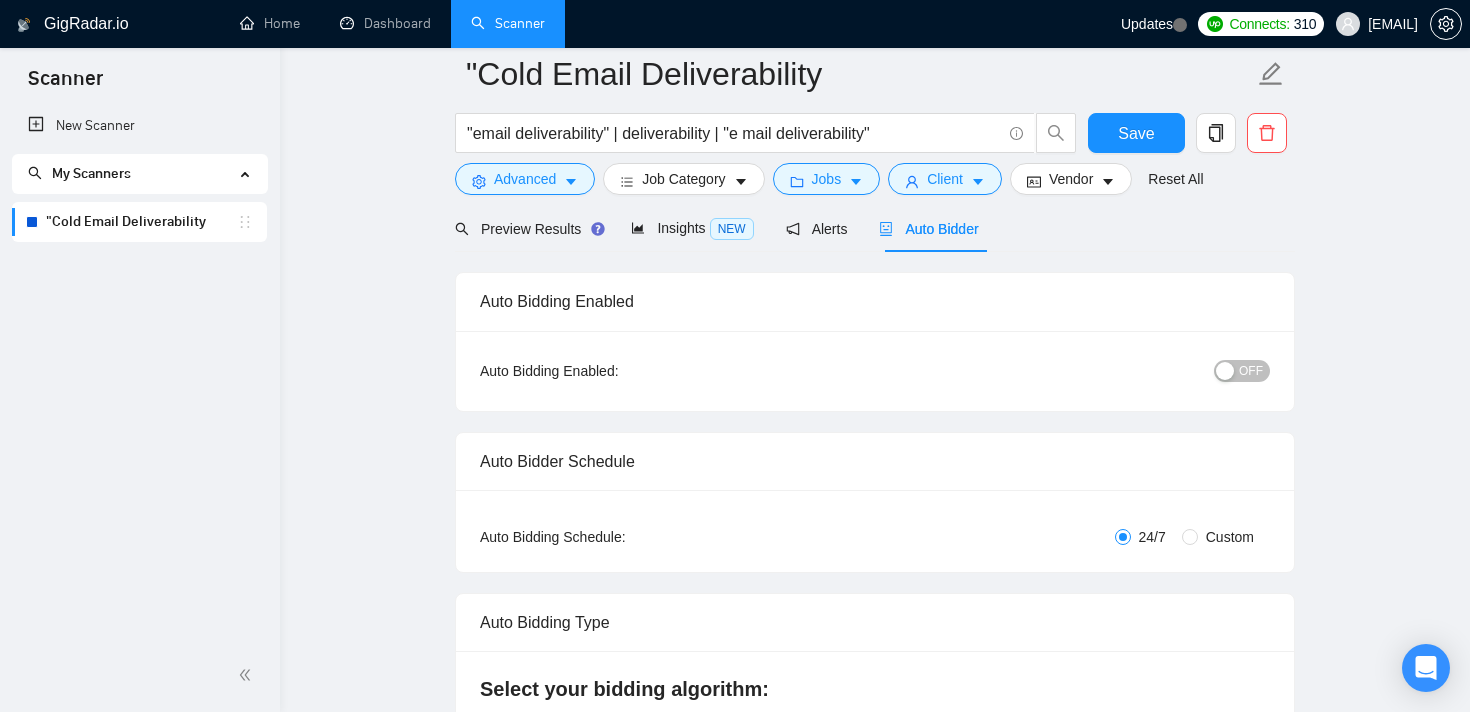 scroll, scrollTop: 0, scrollLeft: 0, axis: both 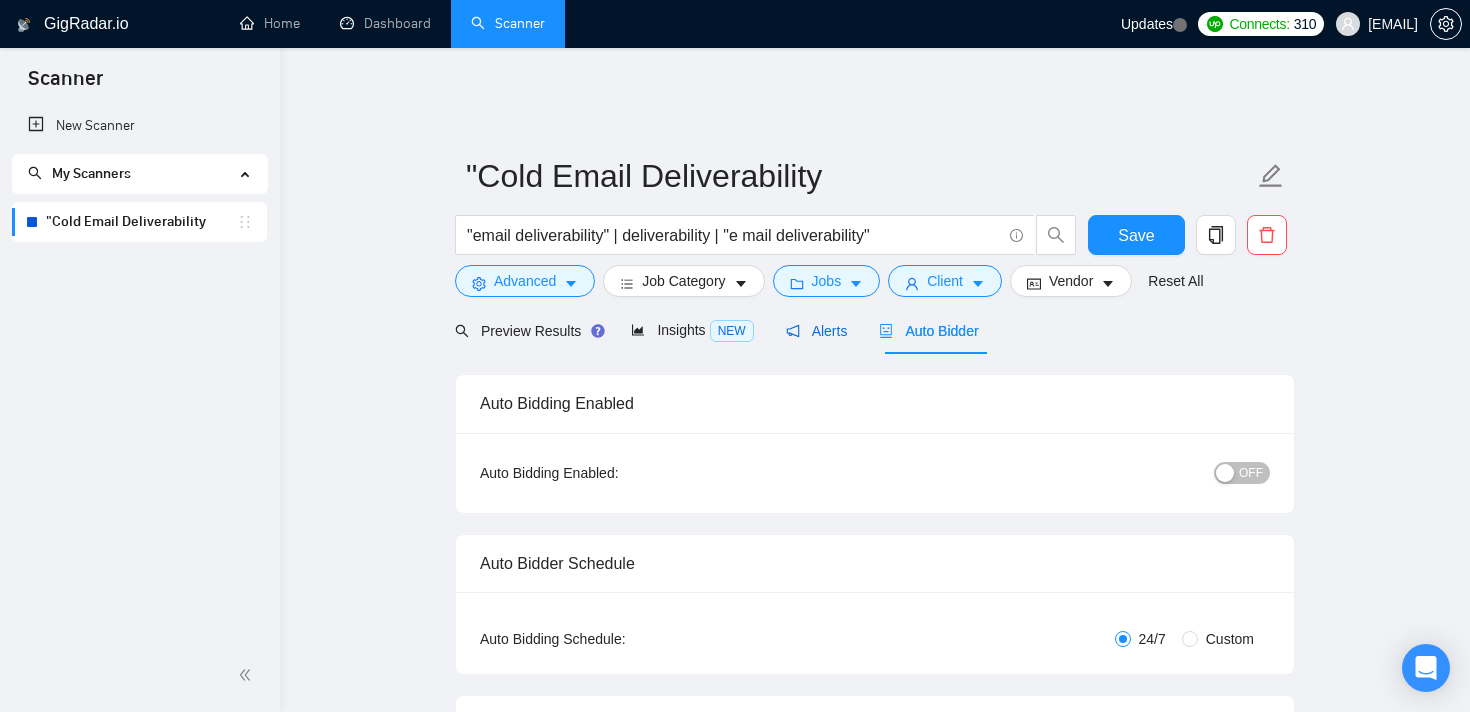 click on "Alerts" at bounding box center (817, 331) 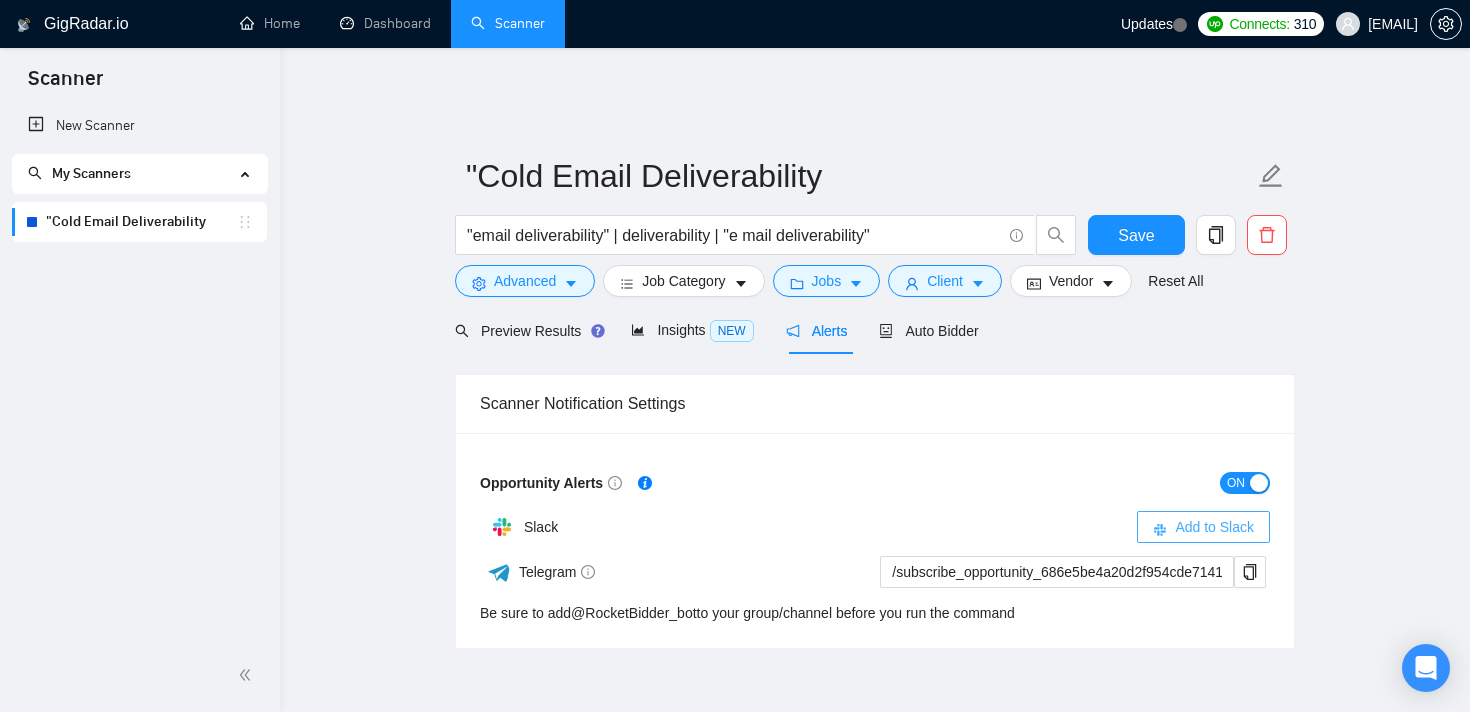 click on "Add to Slack" at bounding box center (1214, 527) 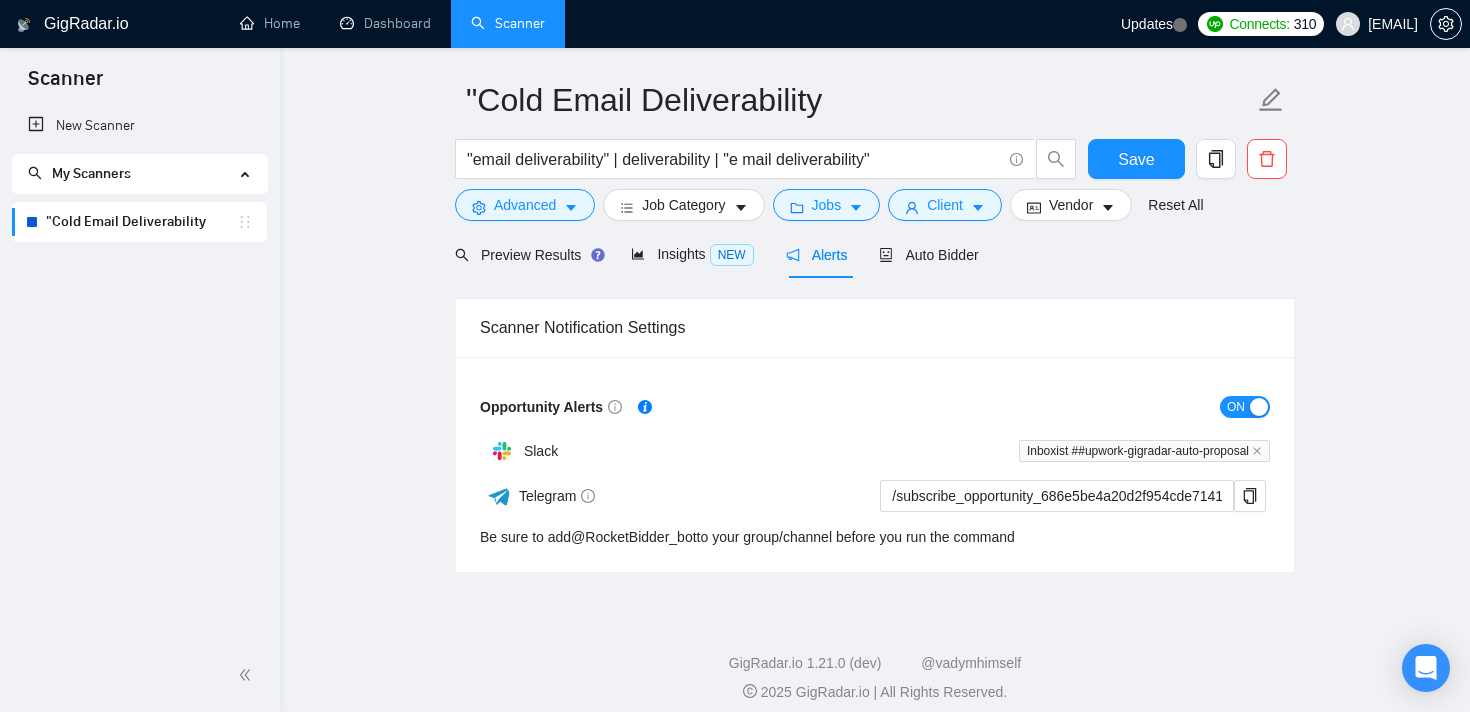 scroll, scrollTop: 31, scrollLeft: 0, axis: vertical 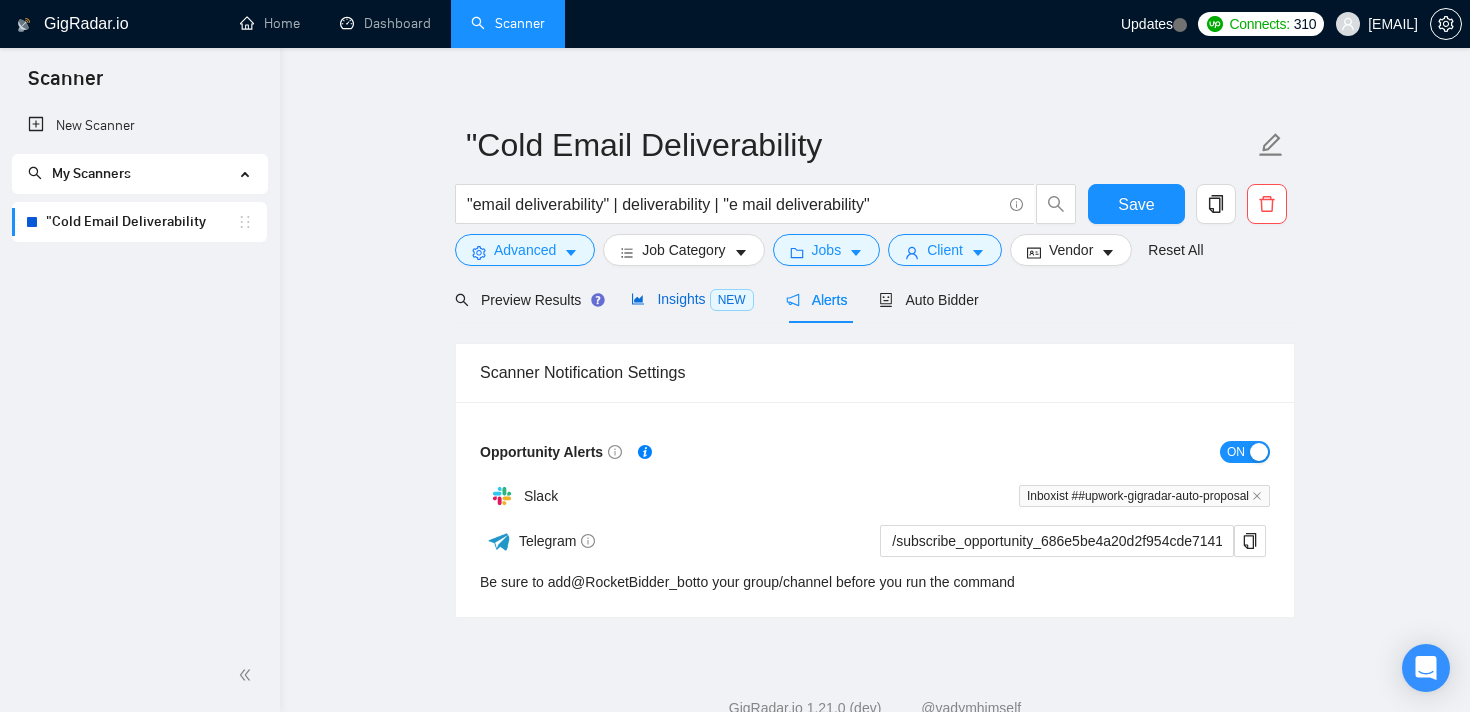 click on "Insights NEW" at bounding box center (692, 299) 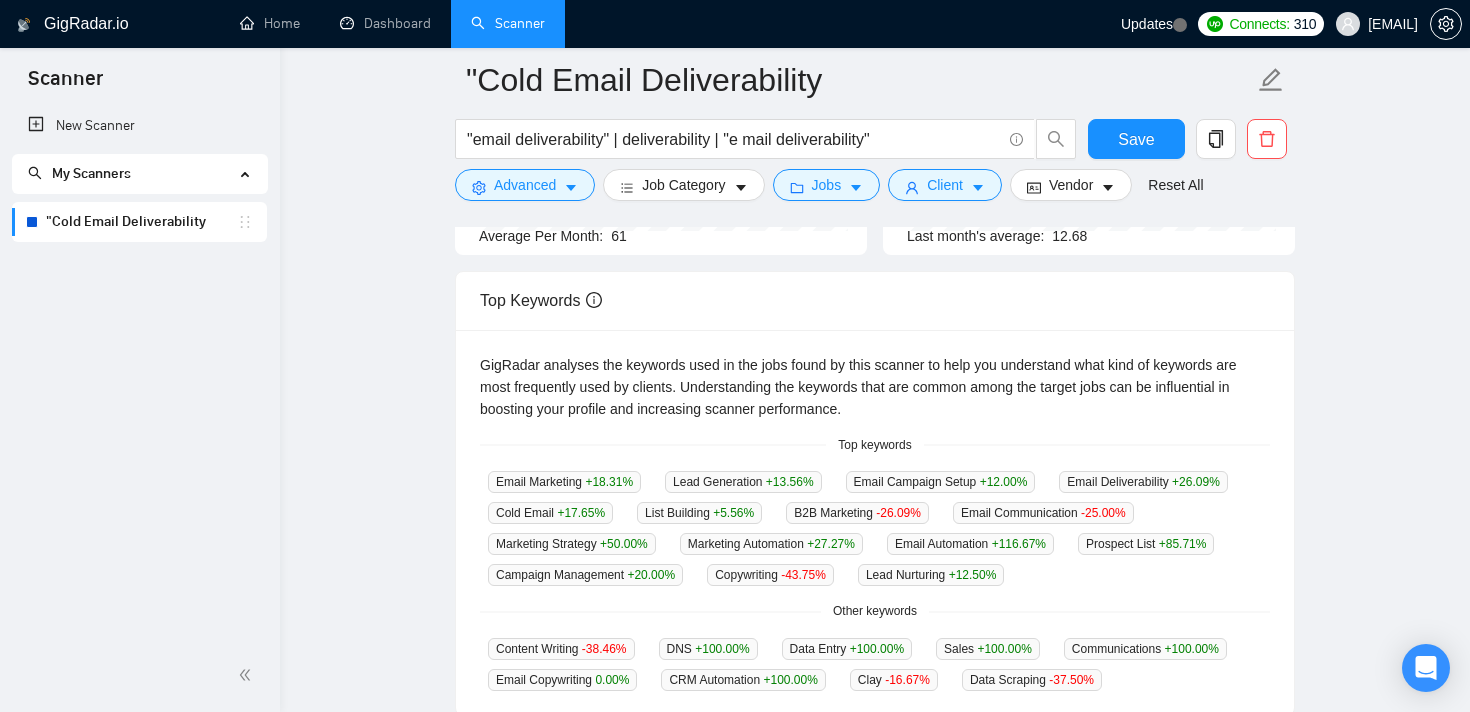 scroll, scrollTop: 0, scrollLeft: 0, axis: both 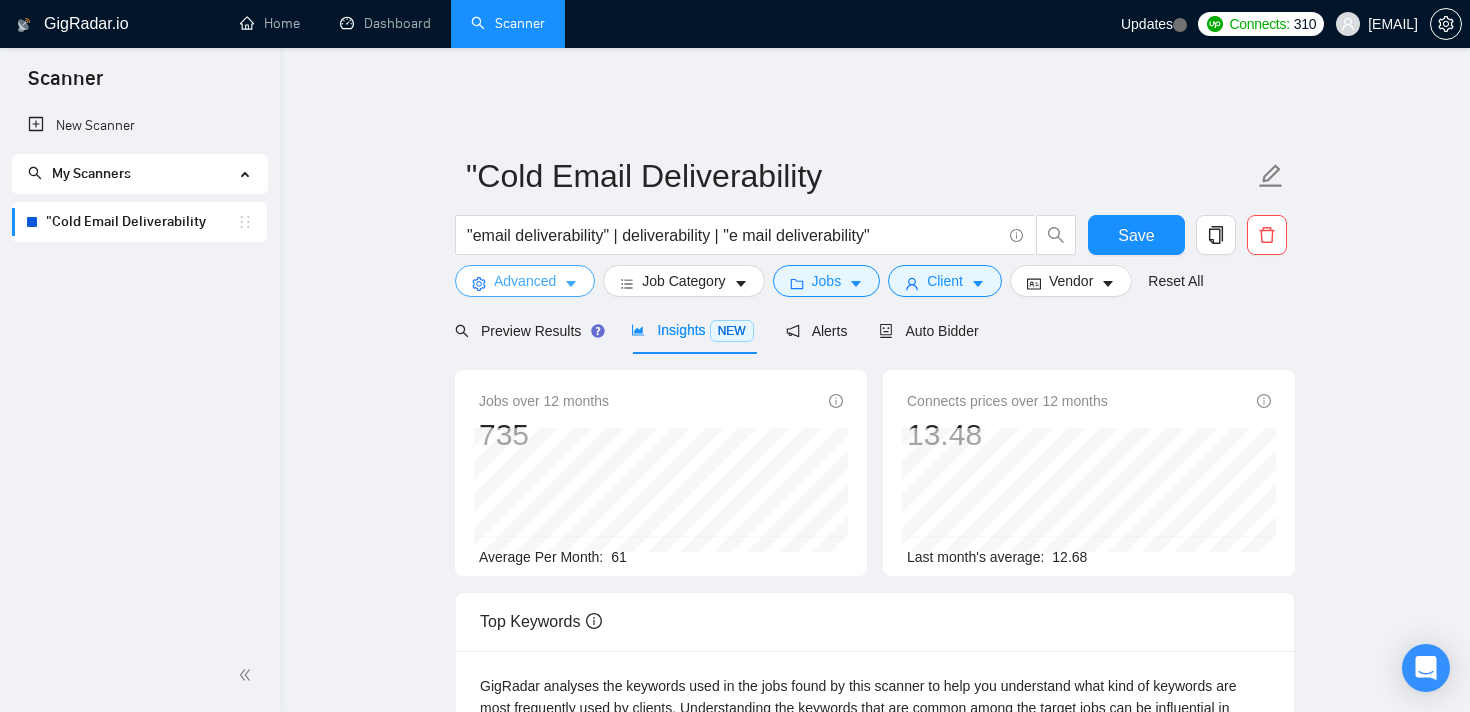 click on "Advanced" at bounding box center [525, 281] 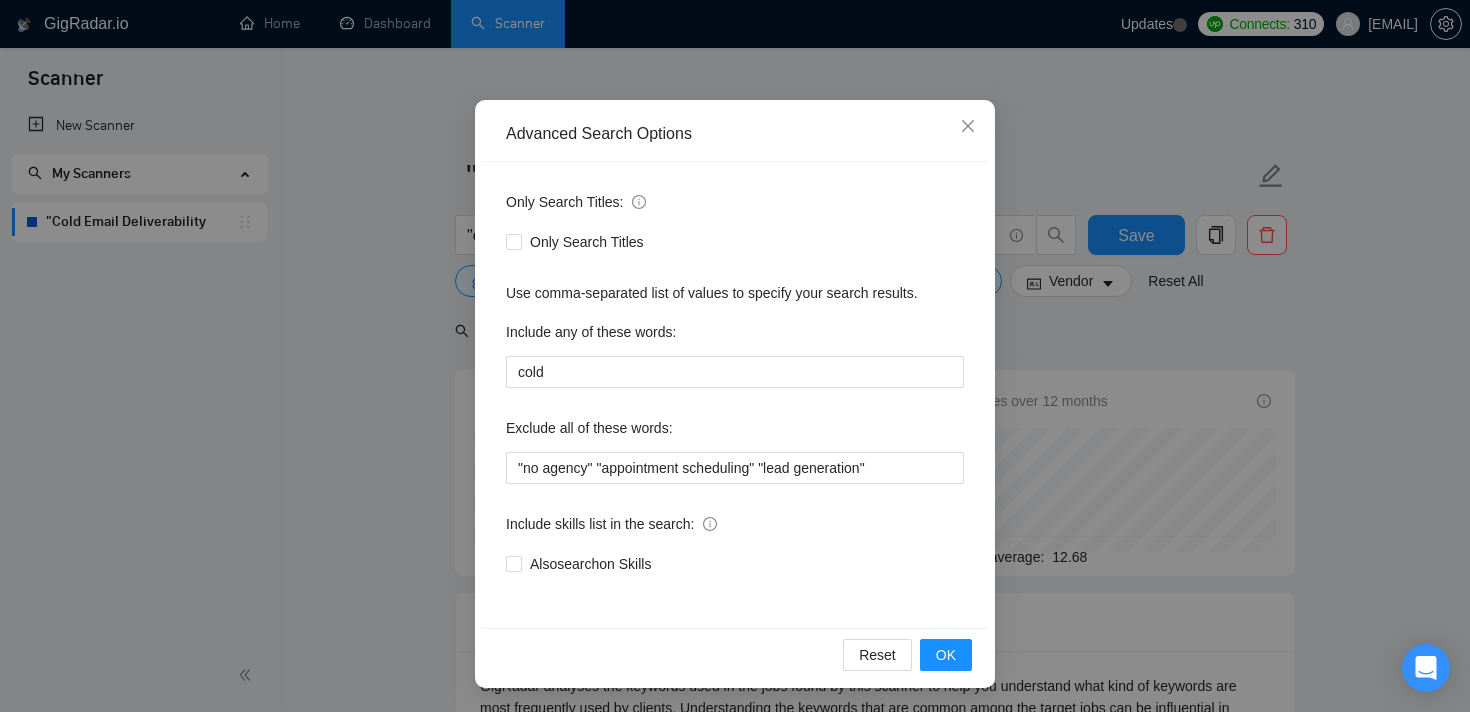 scroll, scrollTop: 0, scrollLeft: 0, axis: both 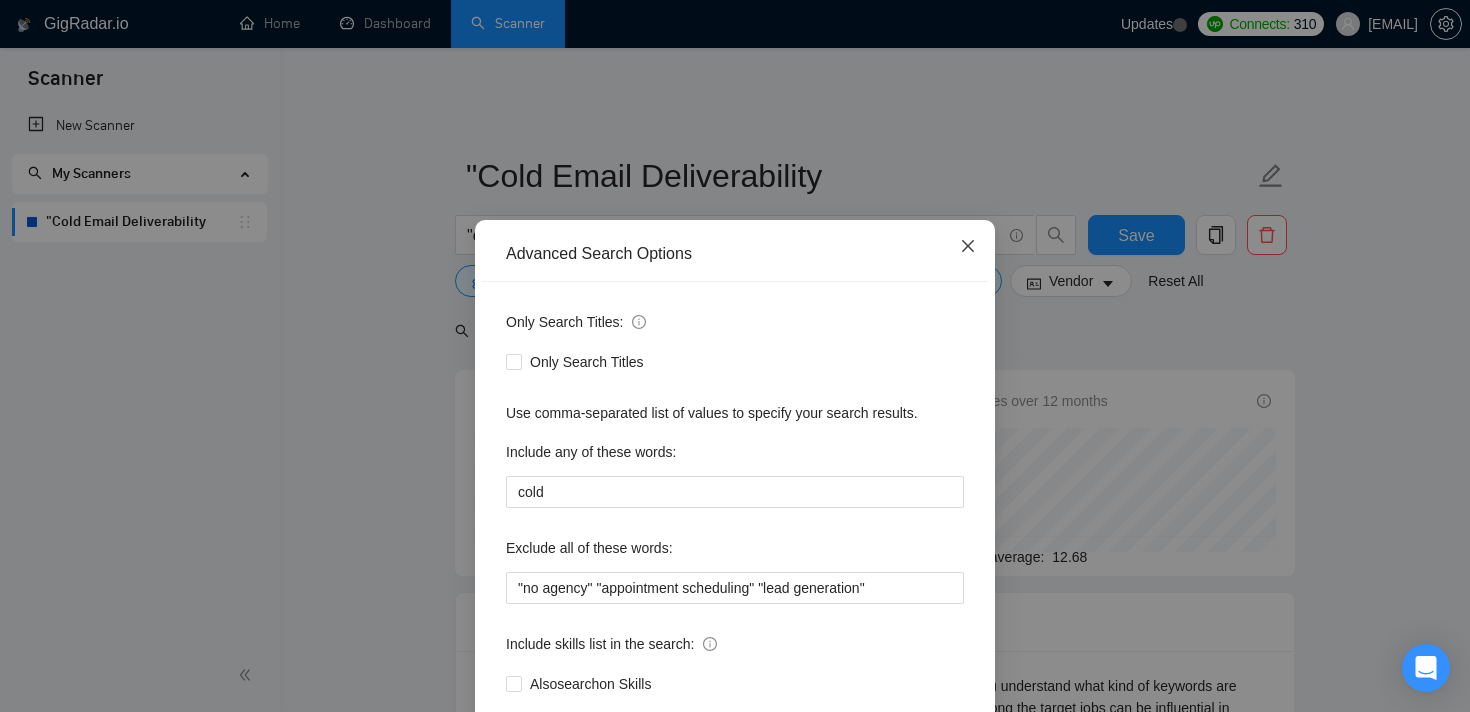click 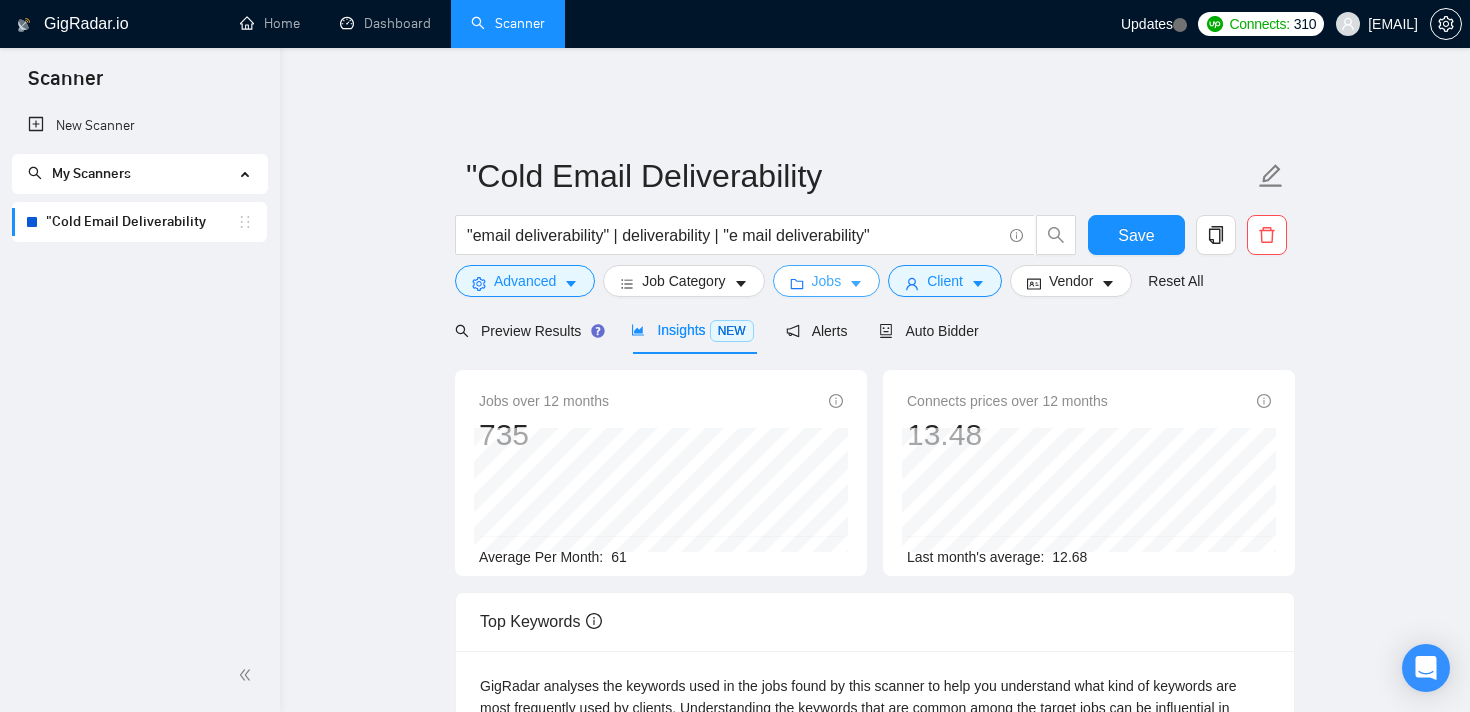 click 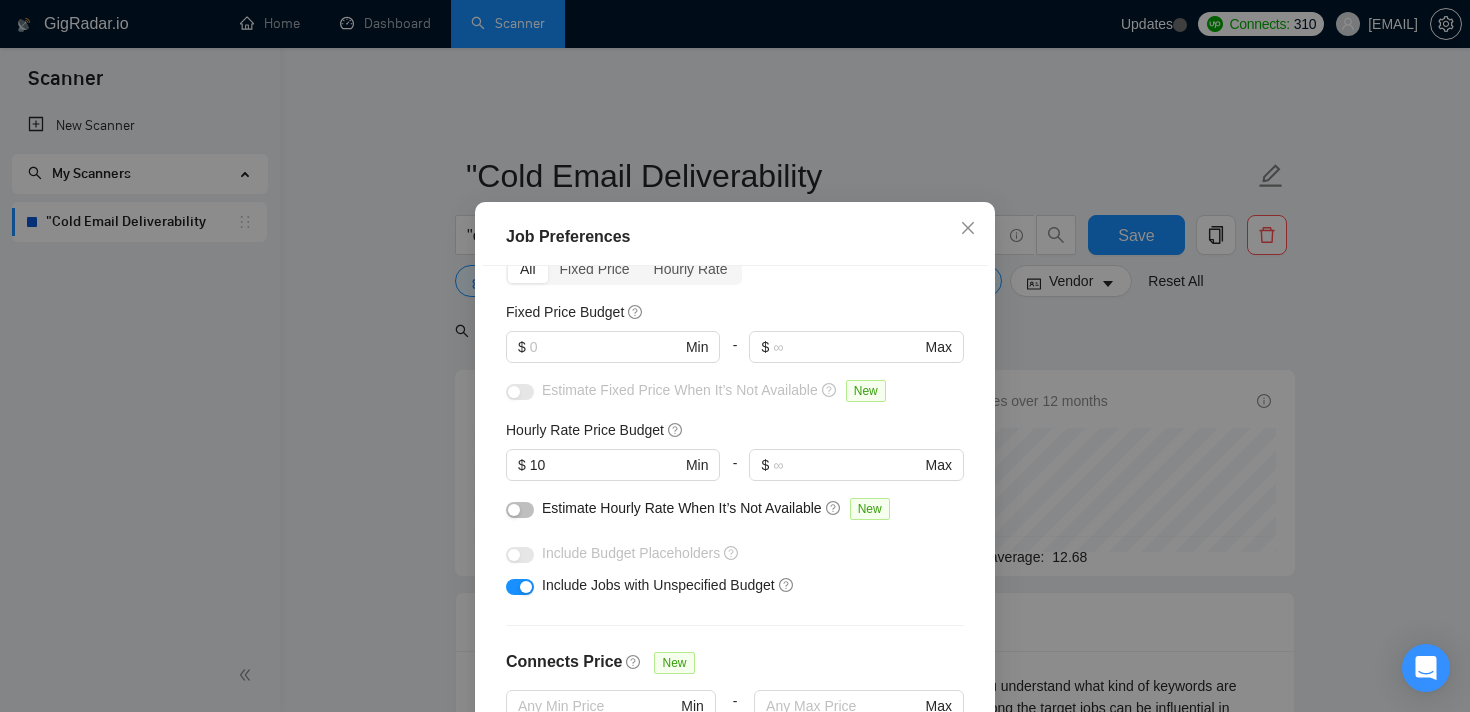 scroll, scrollTop: 138, scrollLeft: 0, axis: vertical 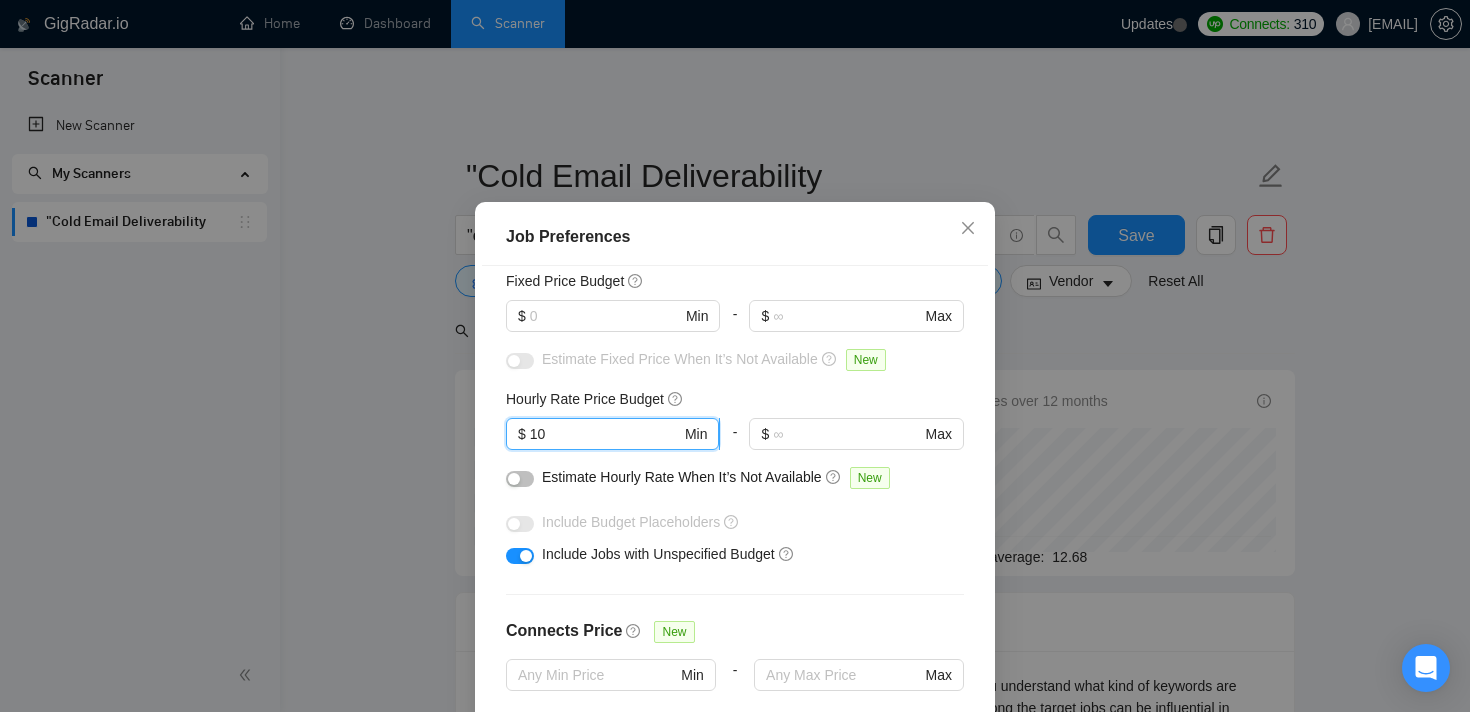 click on "10" at bounding box center (605, 434) 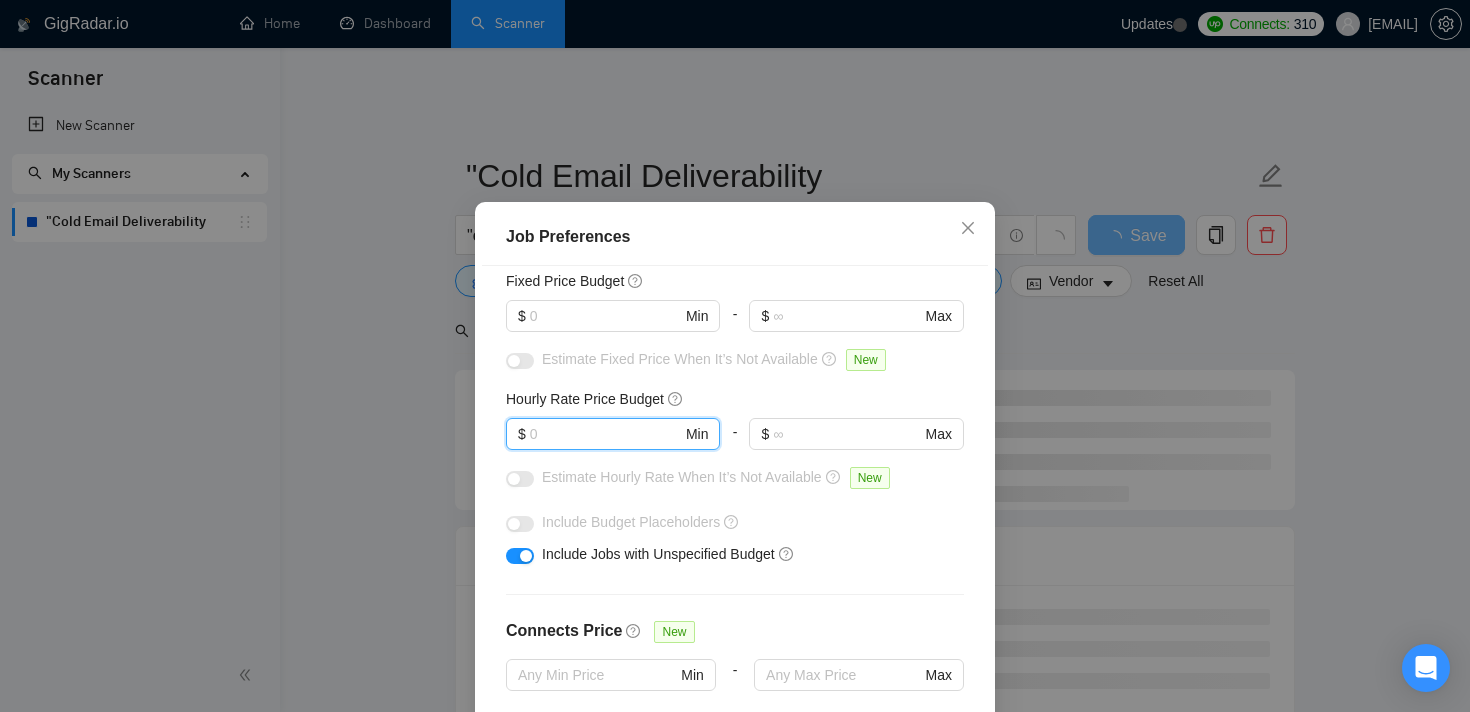 type 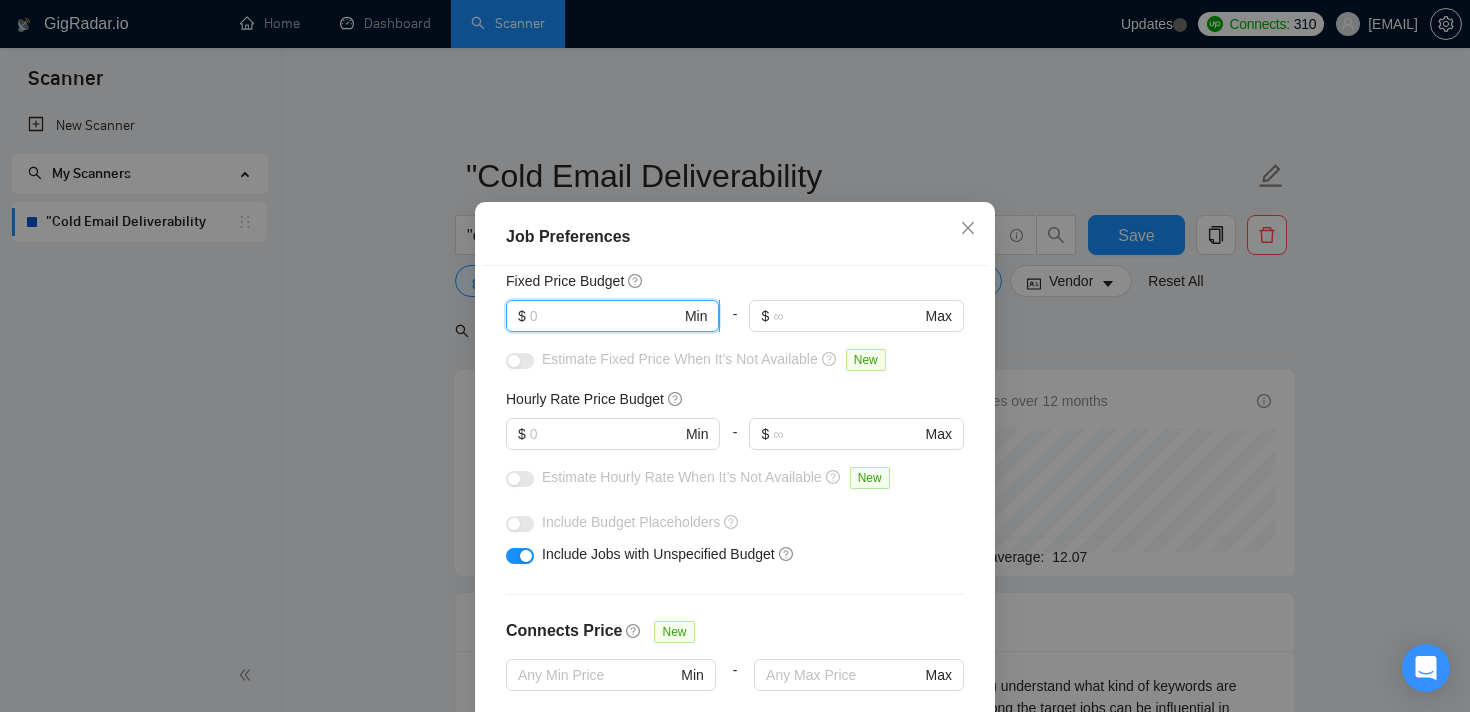 click at bounding box center (605, 316) 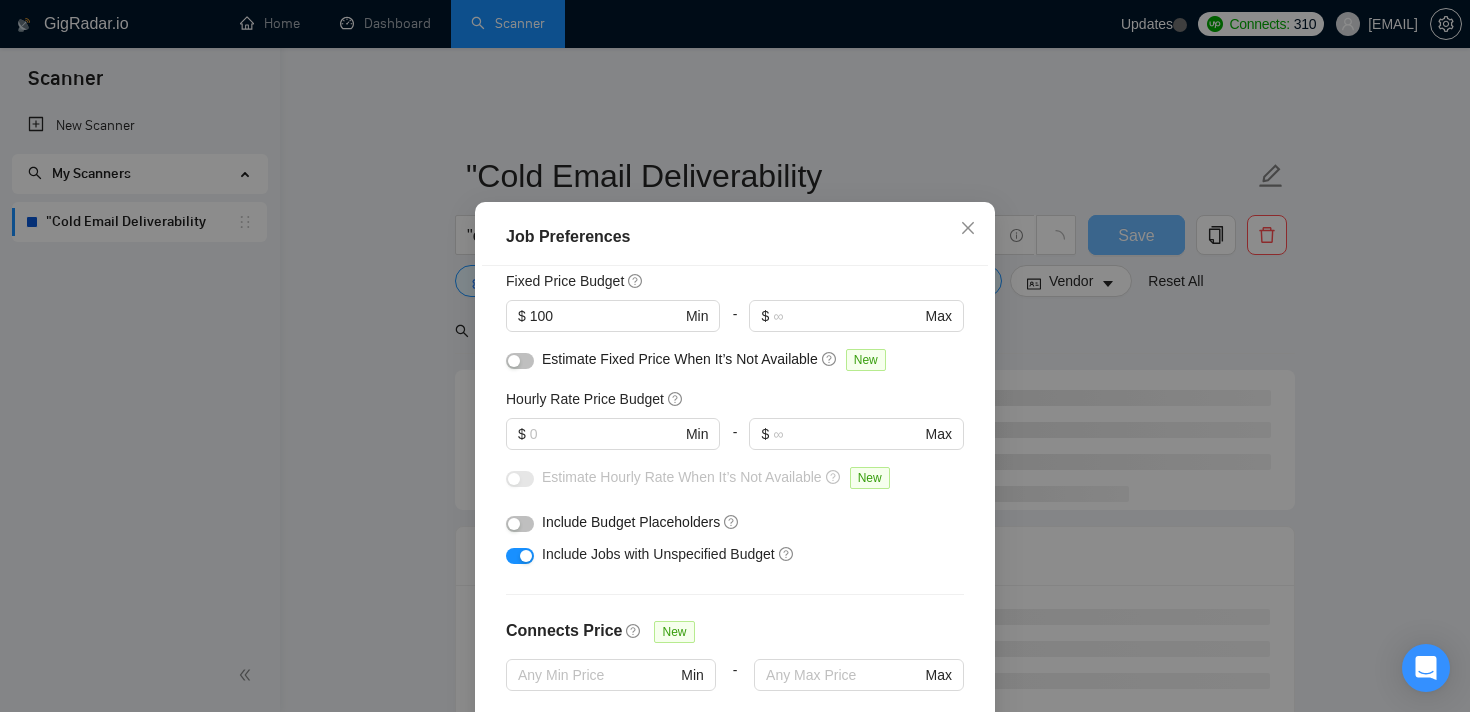click on "Budget Project Type All Fixed Price Hourly Rate   Fixed Price Budget $ 100 Min - $ Max Estimate Fixed Price When It’s Not Available New   Hourly Rate Price Budget $ Min - $ Max Estimate Hourly Rate When It’s Not Available New Include Budget Placeholders Include Jobs with Unspecified Budget   Connects Price New Min - $ Max Project Duration   Unspecified Less than 1 month 1 to 3 months 3 to 6 months More than 6 months Hourly Workload   Unspecified <30 hrs/week >30 hrs/week Hours TBD Unsure Job Posting Questions New Jobs that Don’t Have Questions Jobs with Default Questions Only Jobs that Contain Custom Questions   Description Preferences Description Size New   Any description size" at bounding box center [735, 515] 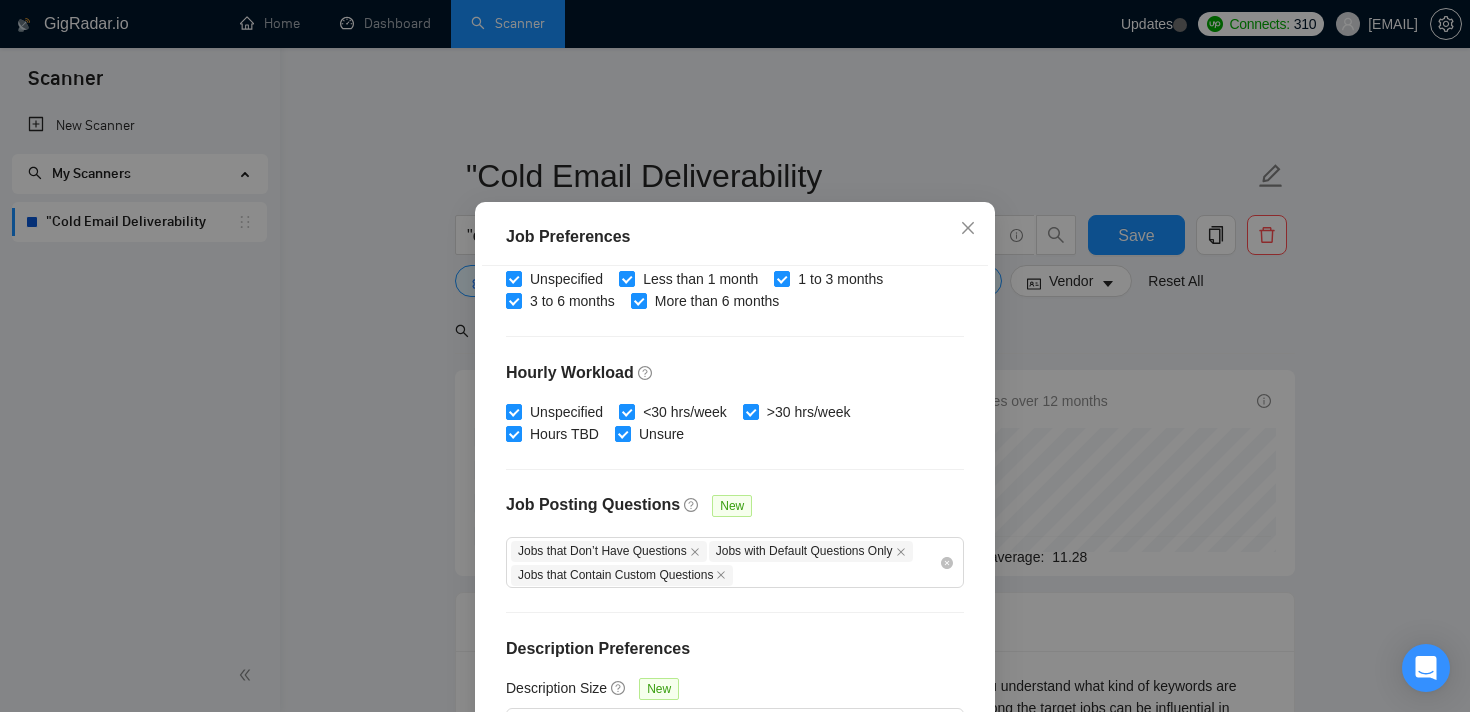 scroll, scrollTop: 675, scrollLeft: 0, axis: vertical 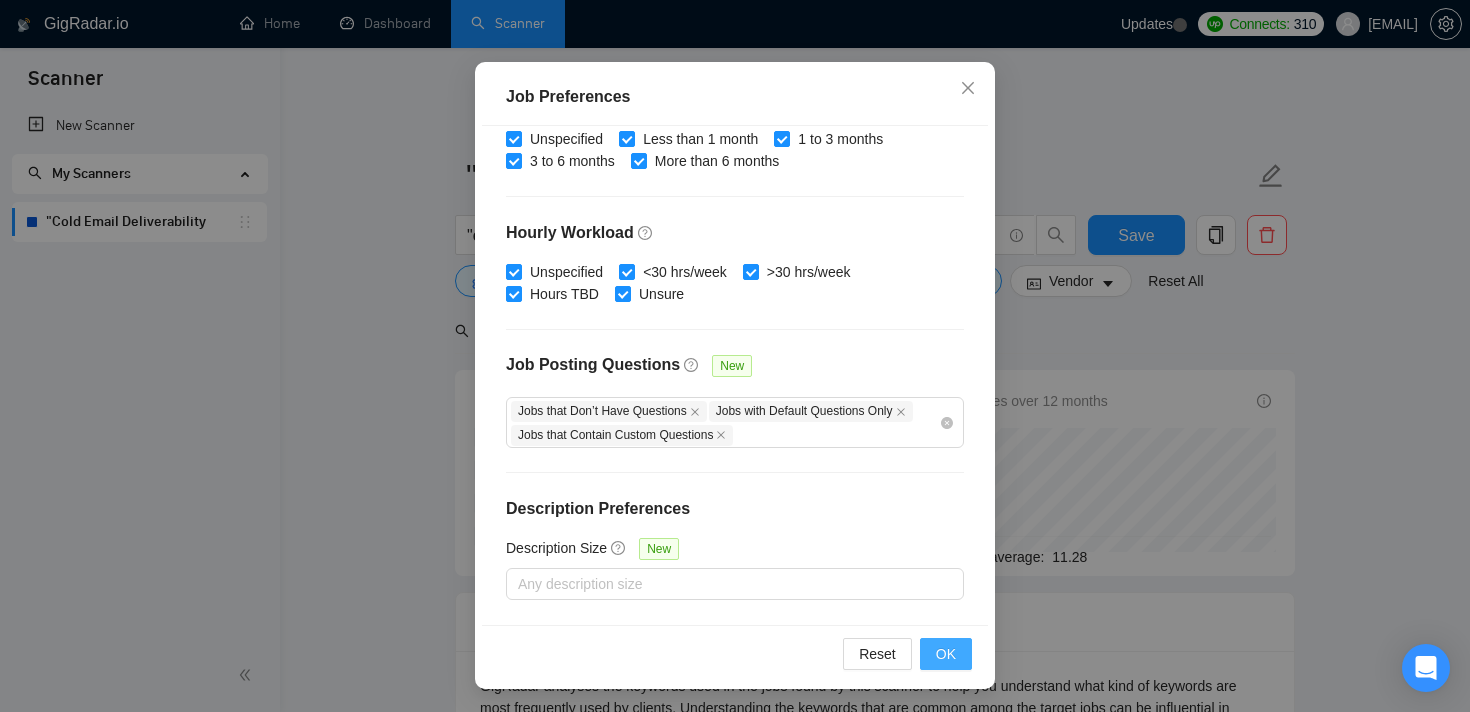 click on "OK" at bounding box center [946, 654] 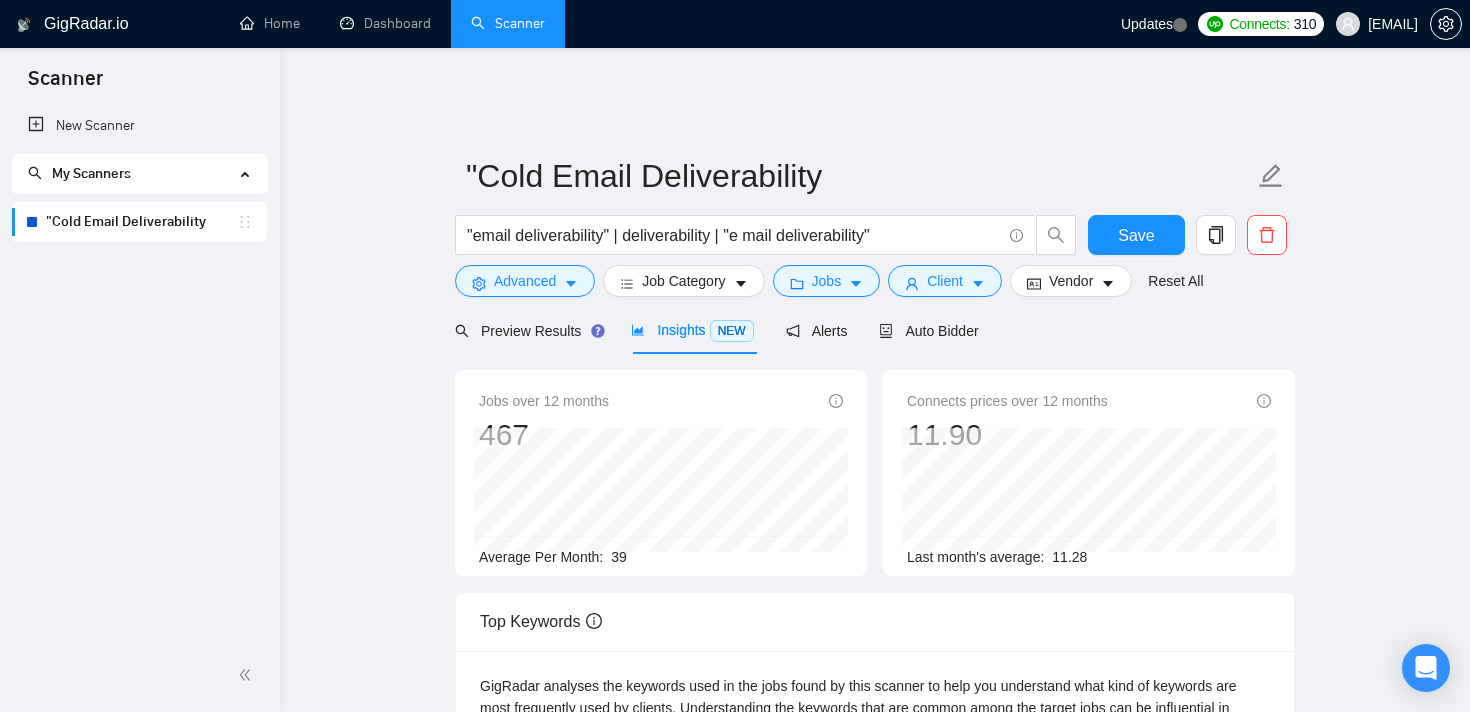 scroll, scrollTop: 58, scrollLeft: 0, axis: vertical 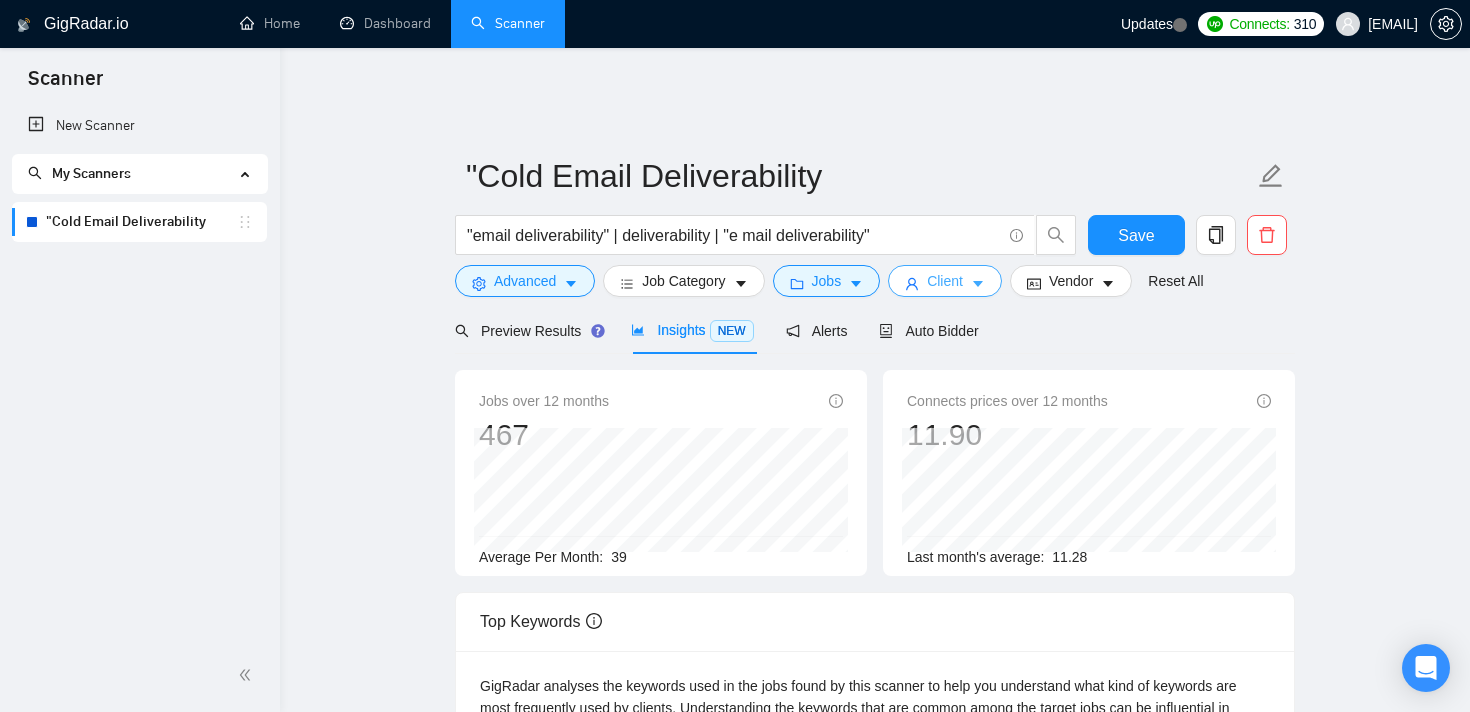click on "Client" at bounding box center (945, 281) 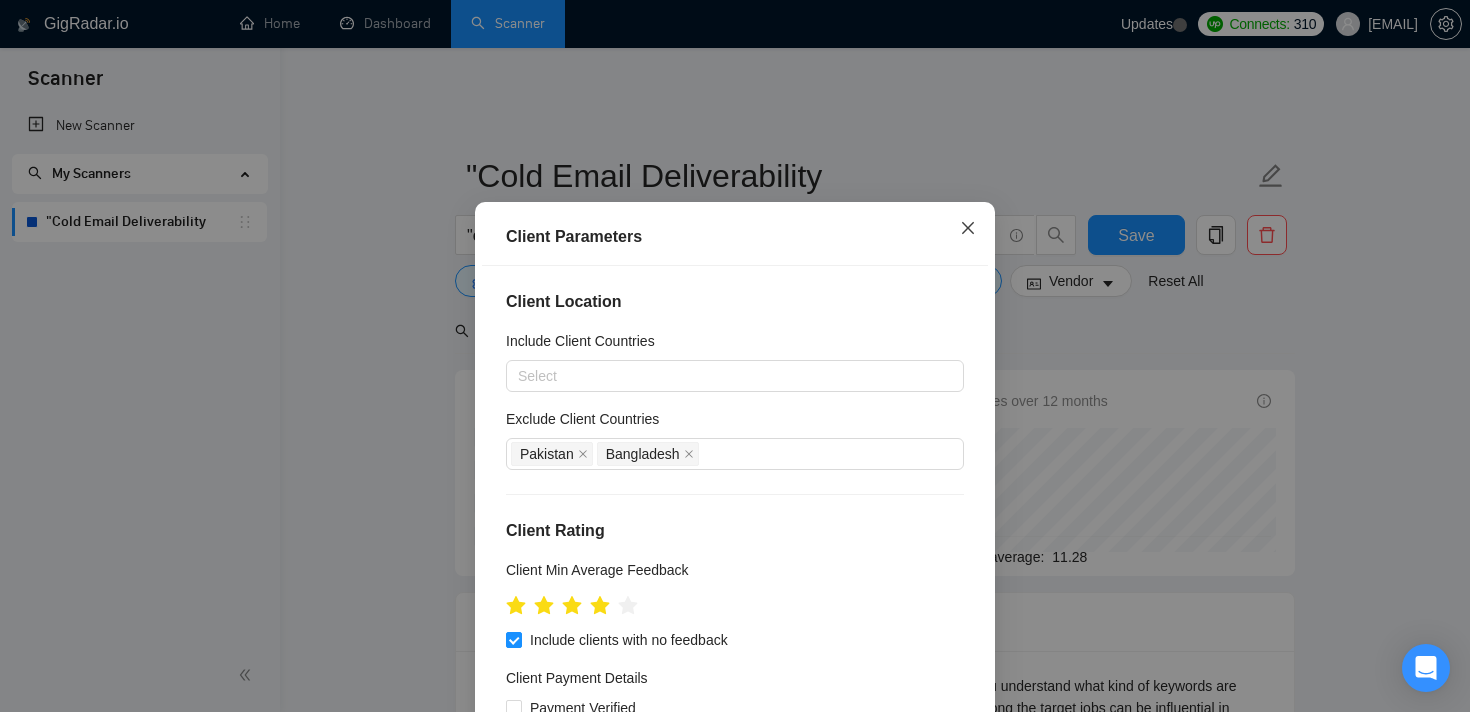 click 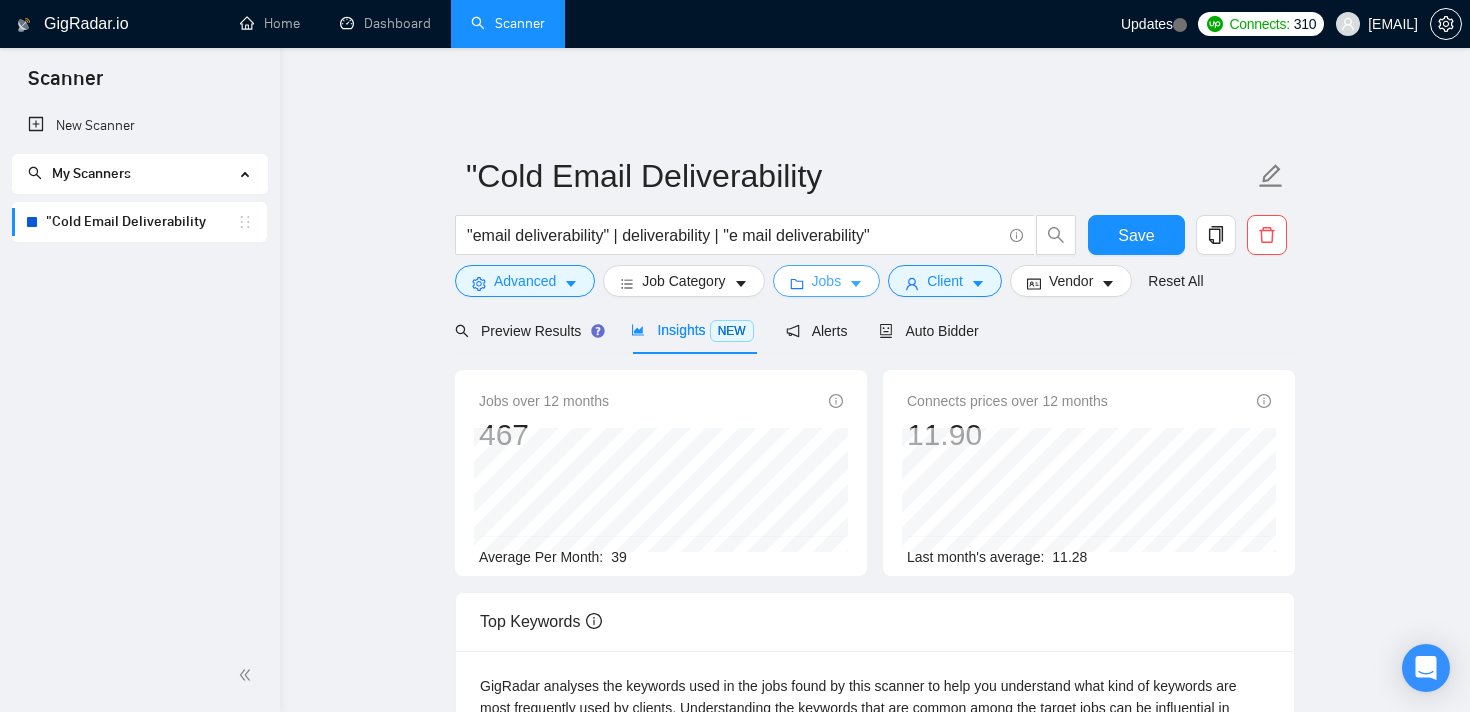 click 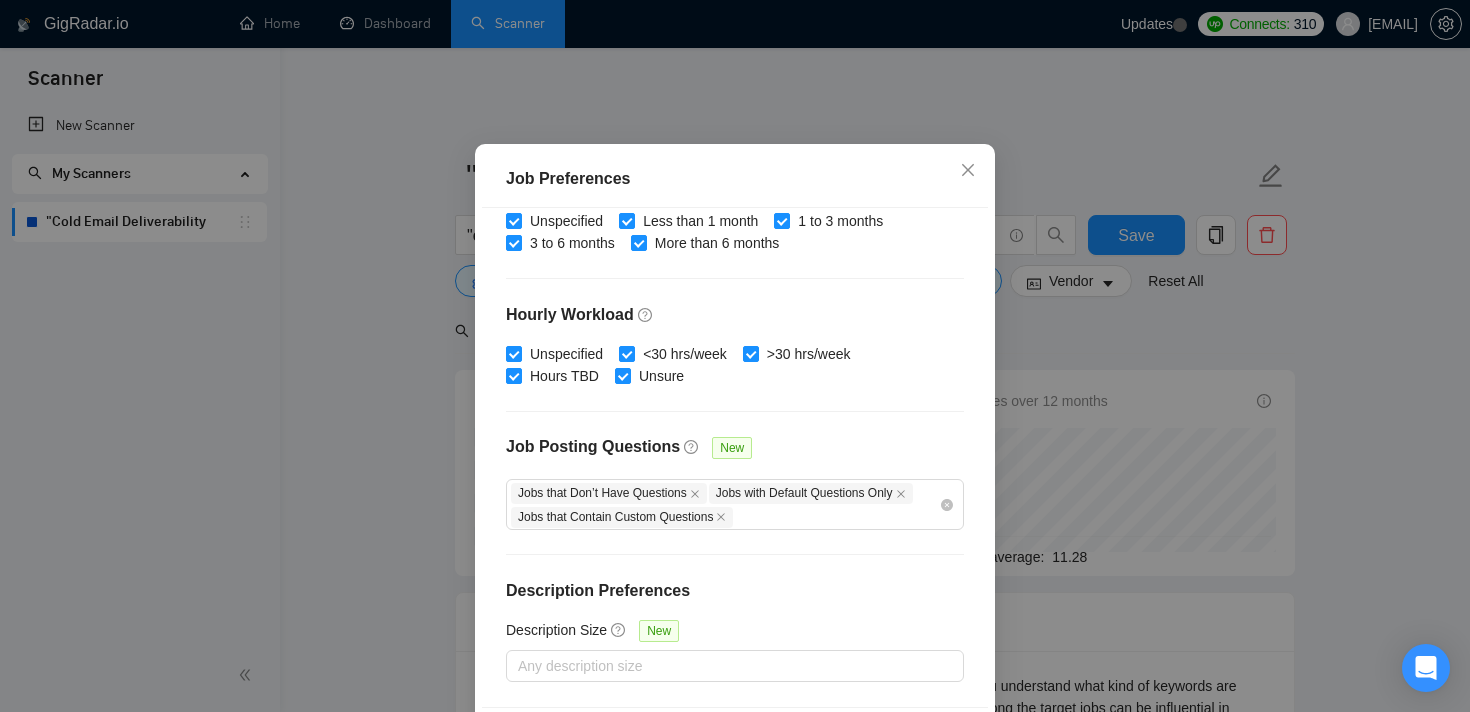 scroll, scrollTop: 0, scrollLeft: 0, axis: both 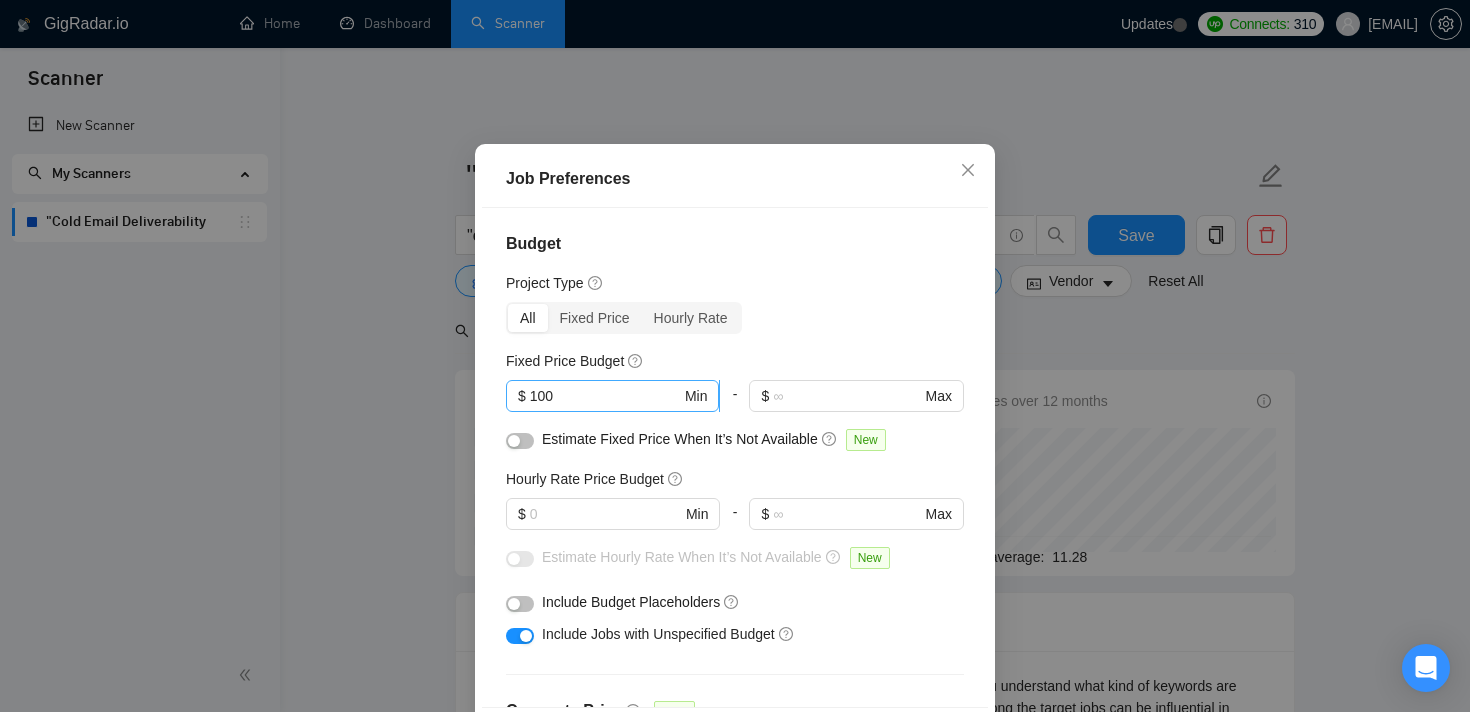 click on "100" at bounding box center (605, 396) 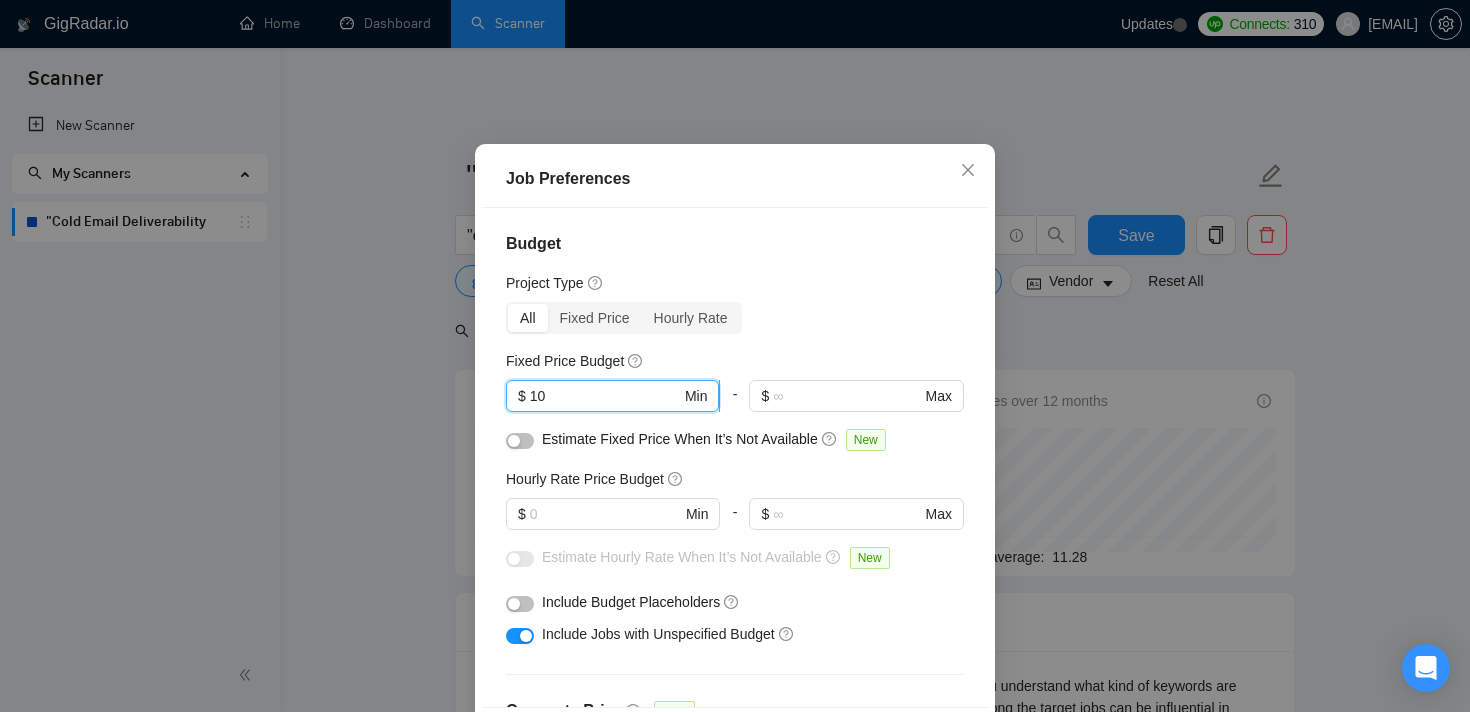 type on "1" 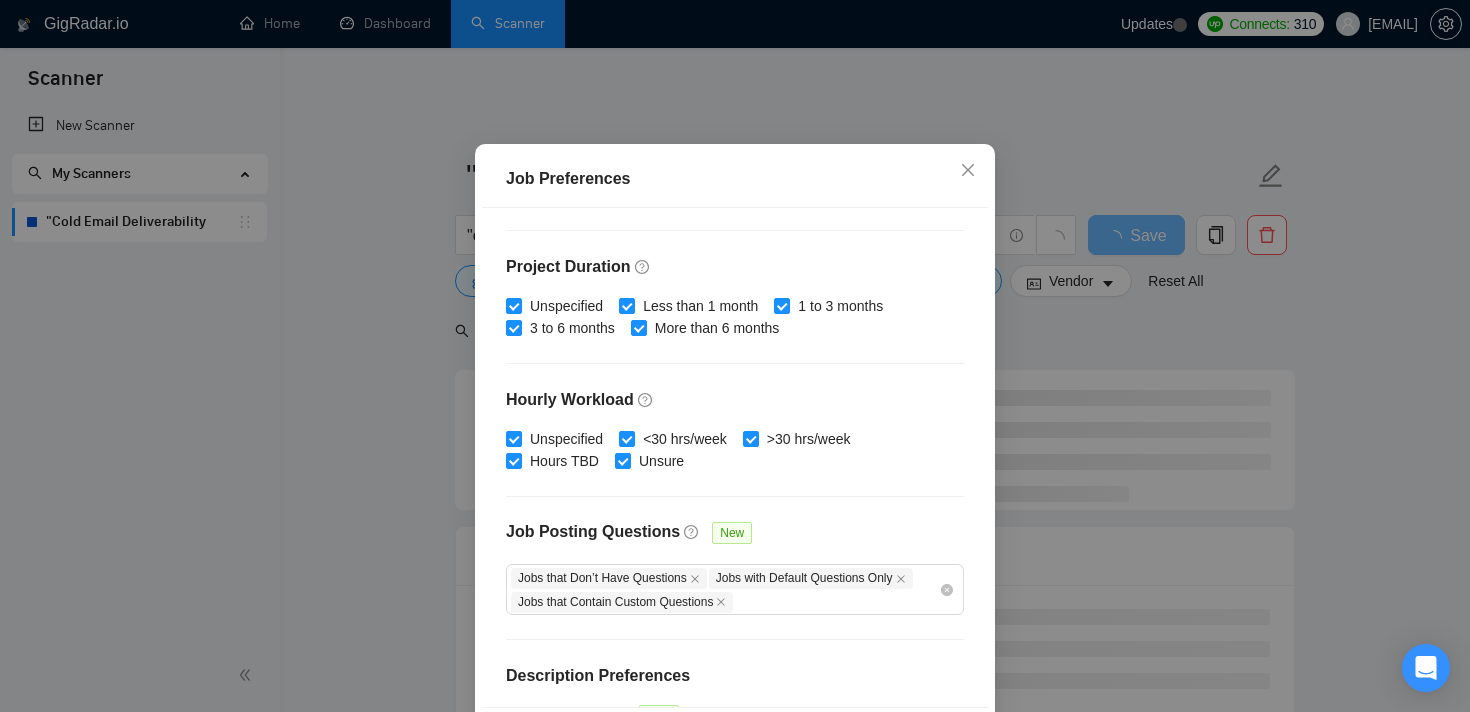 scroll, scrollTop: 675, scrollLeft: 0, axis: vertical 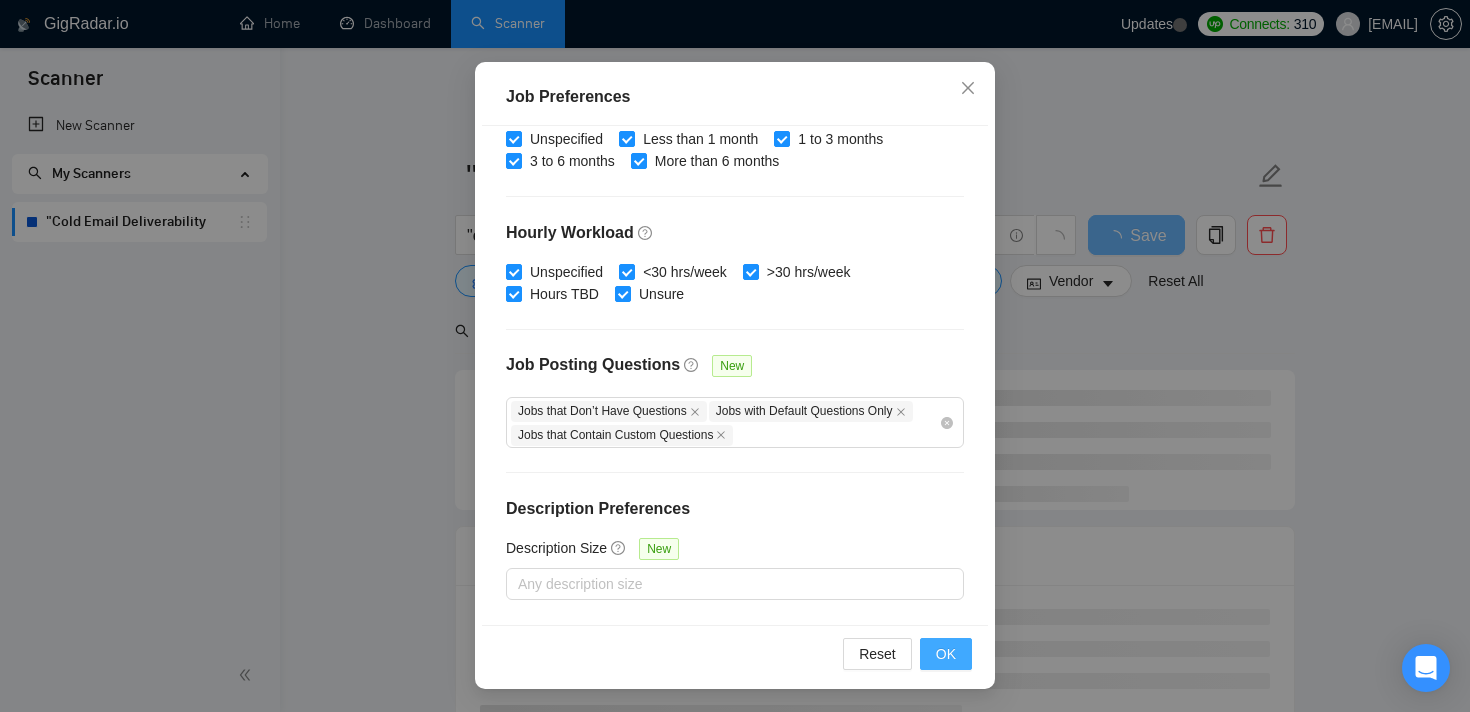 type 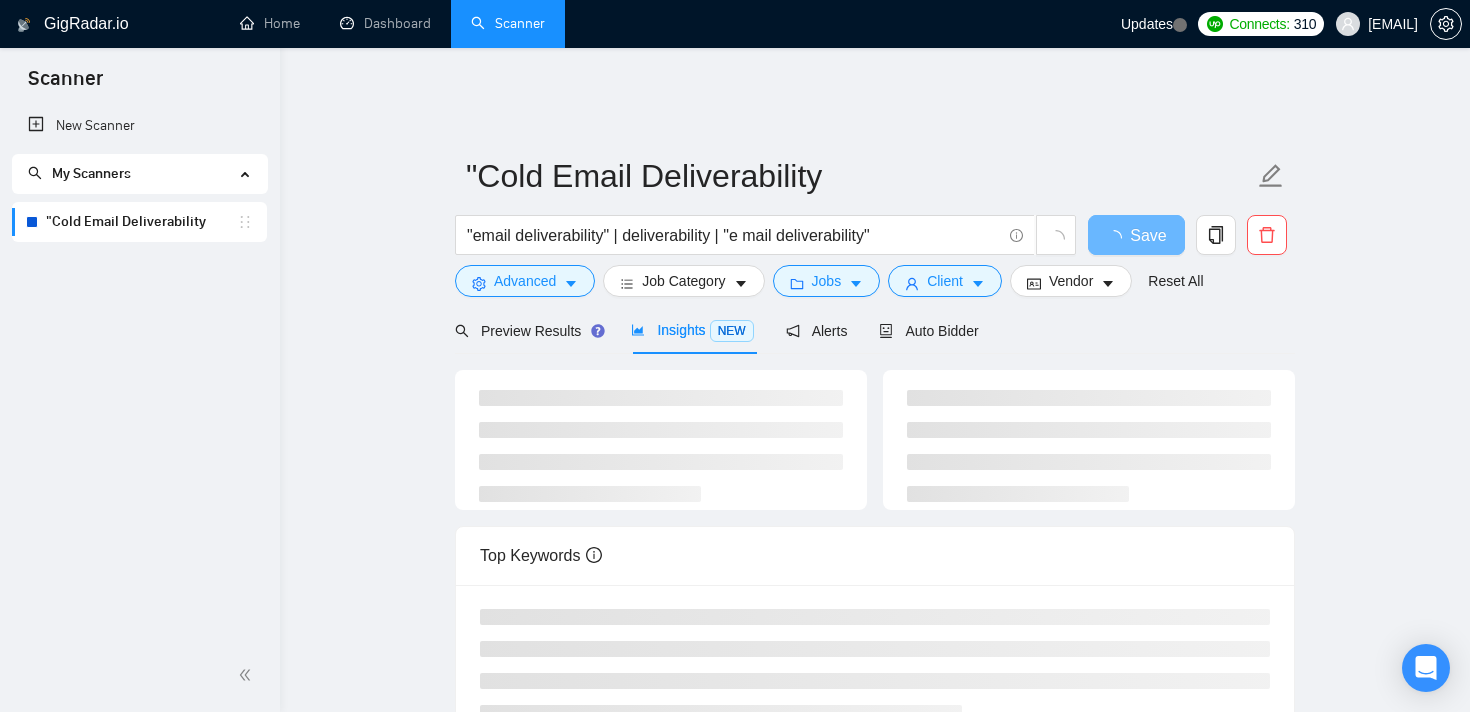 scroll, scrollTop: 0, scrollLeft: 0, axis: both 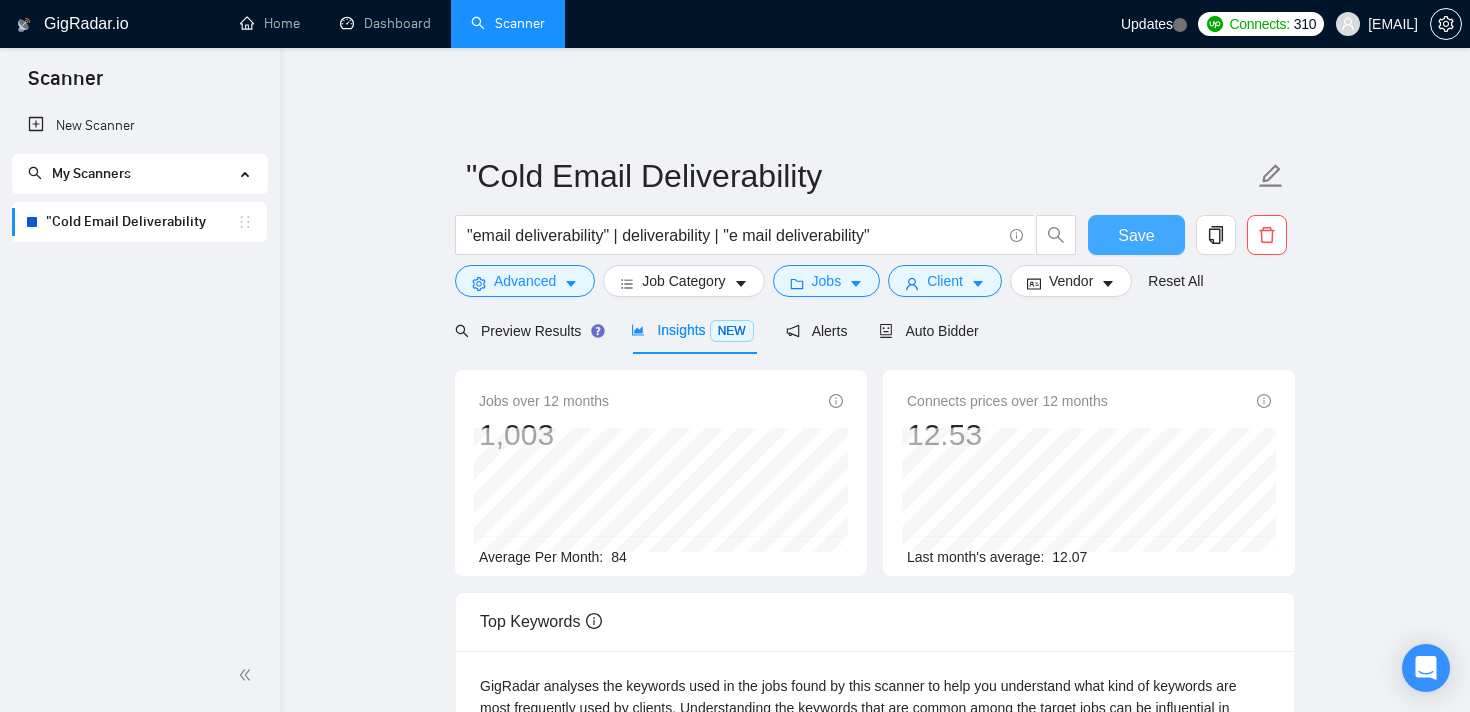 click on "Save" at bounding box center [1136, 235] 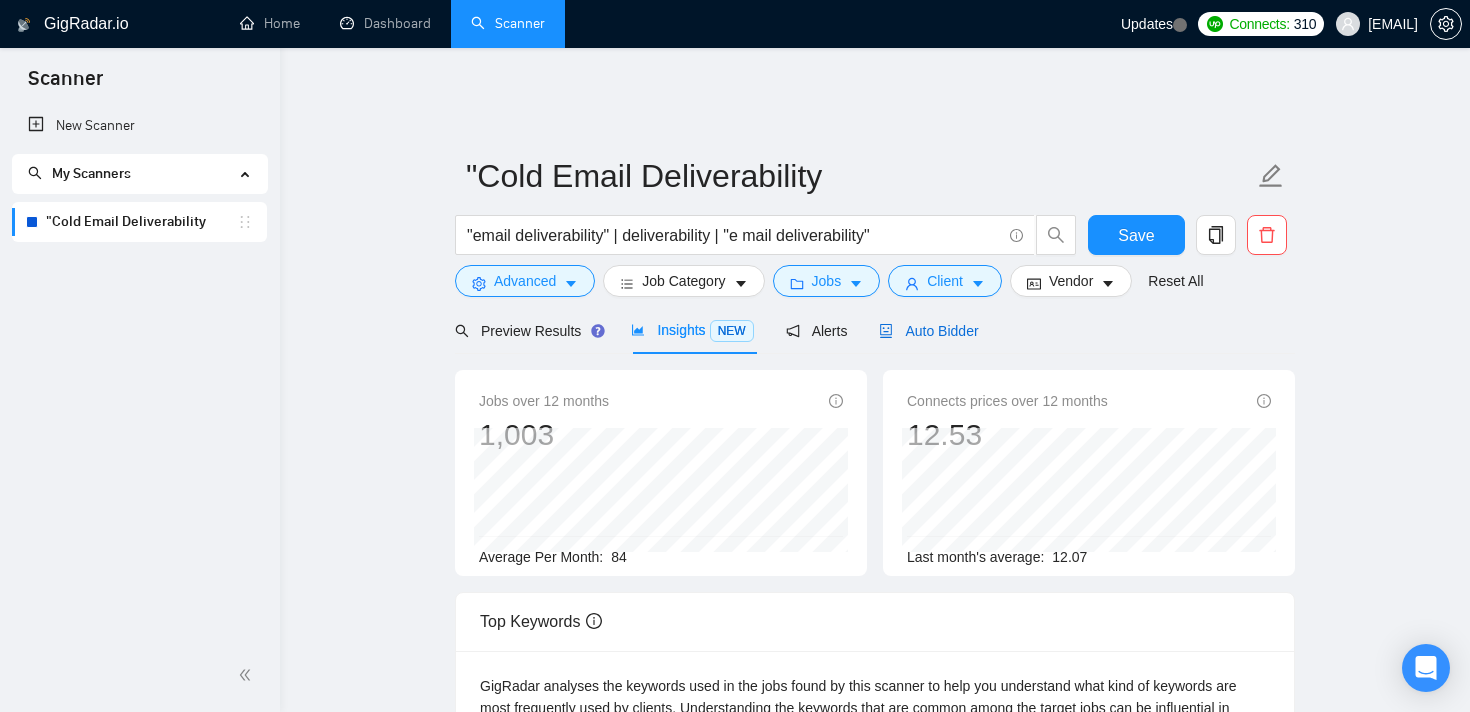 click on "Auto Bidder" at bounding box center (928, 331) 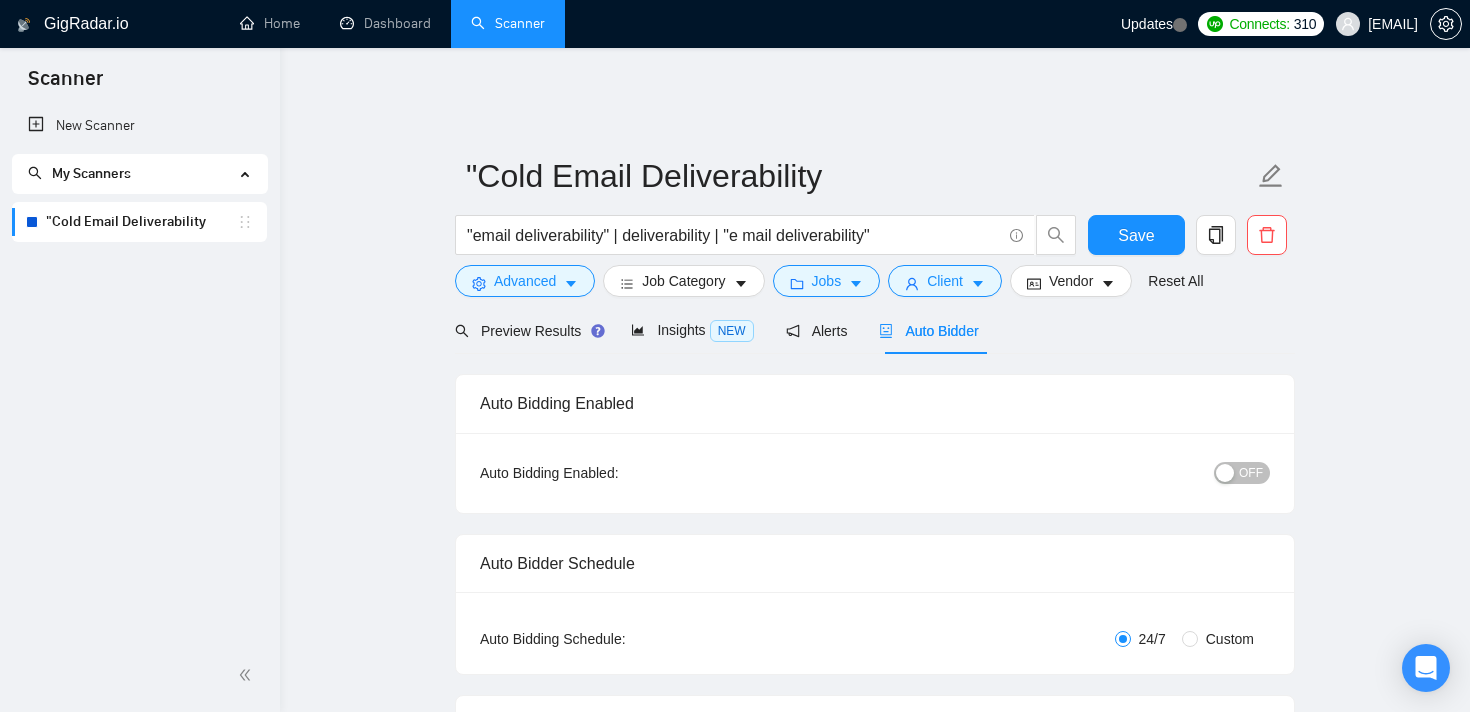 click on "OFF" at bounding box center (1251, 473) 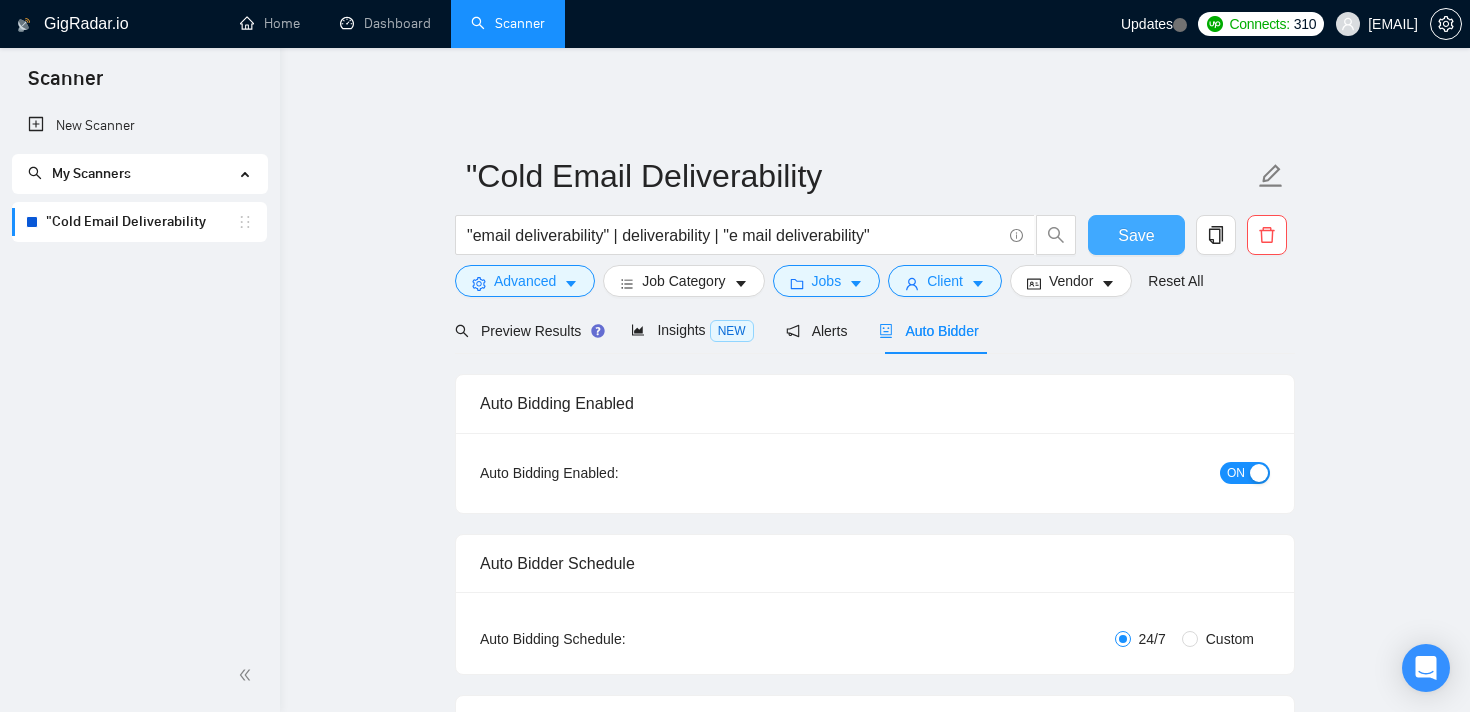 click on "Save" at bounding box center [1136, 235] 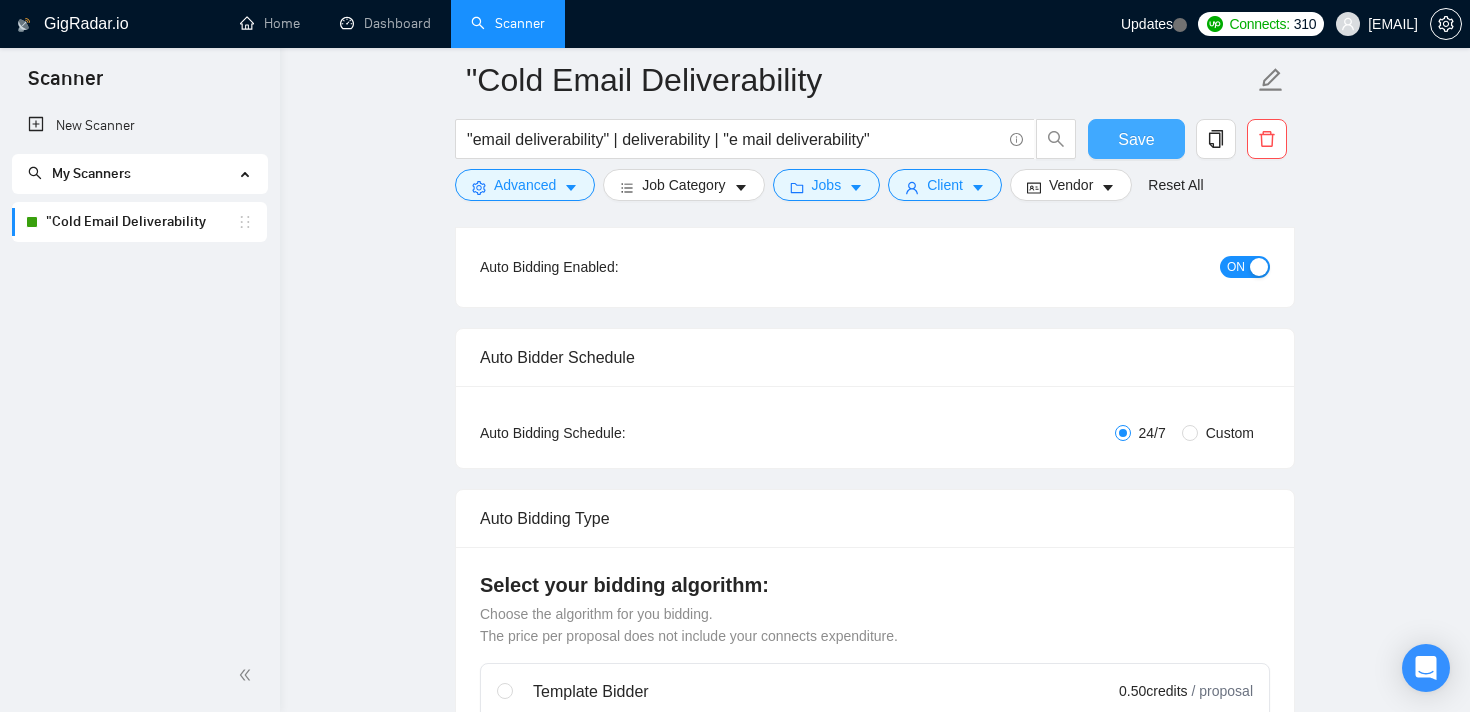 type 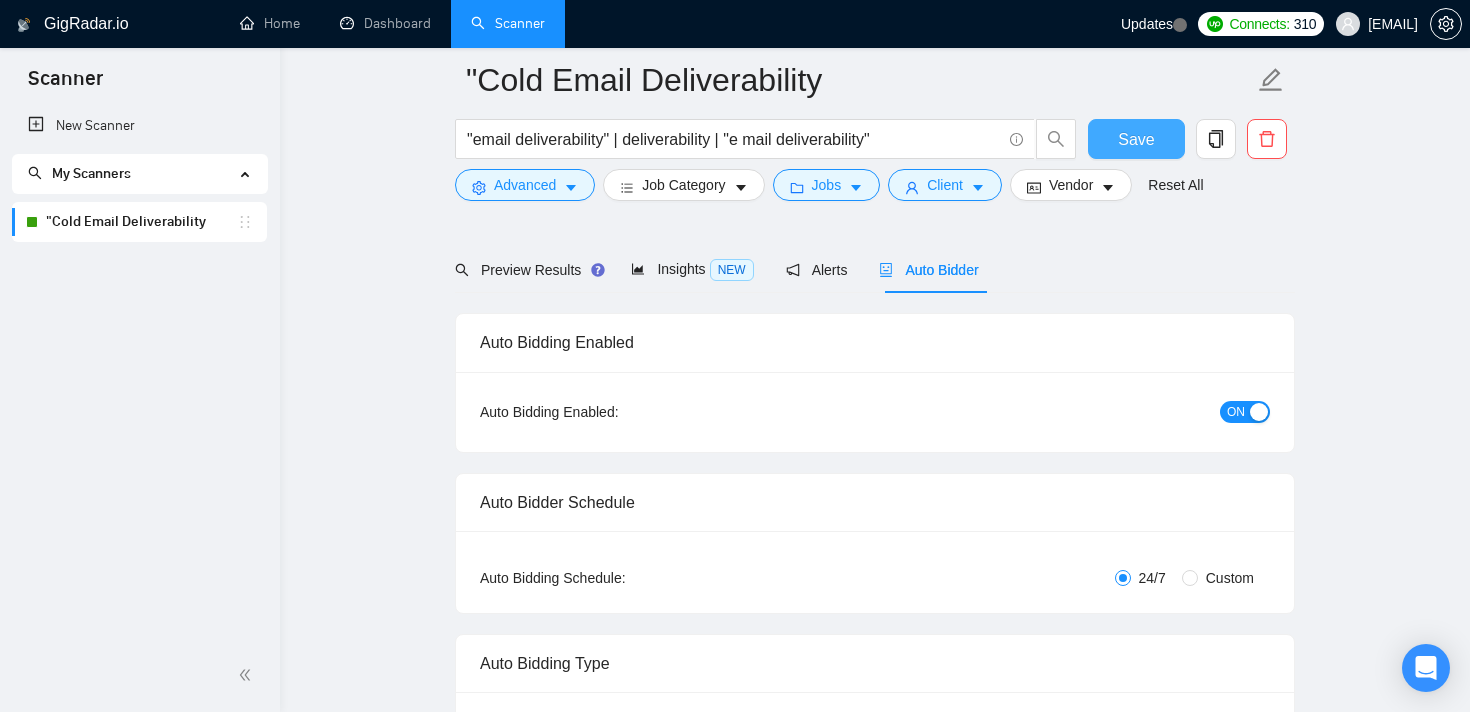 scroll, scrollTop: 0, scrollLeft: 0, axis: both 